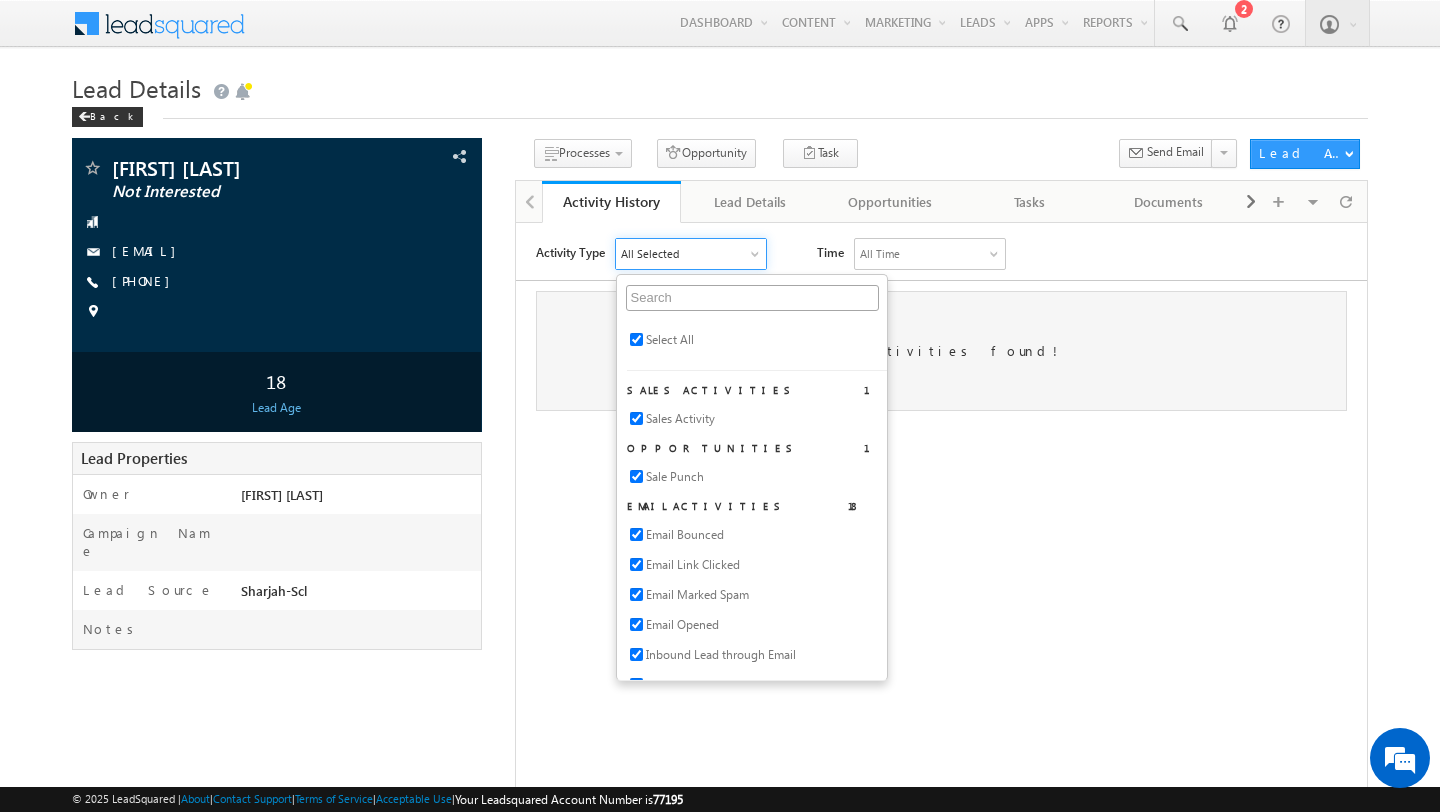 scroll, scrollTop: 0, scrollLeft: 0, axis: both 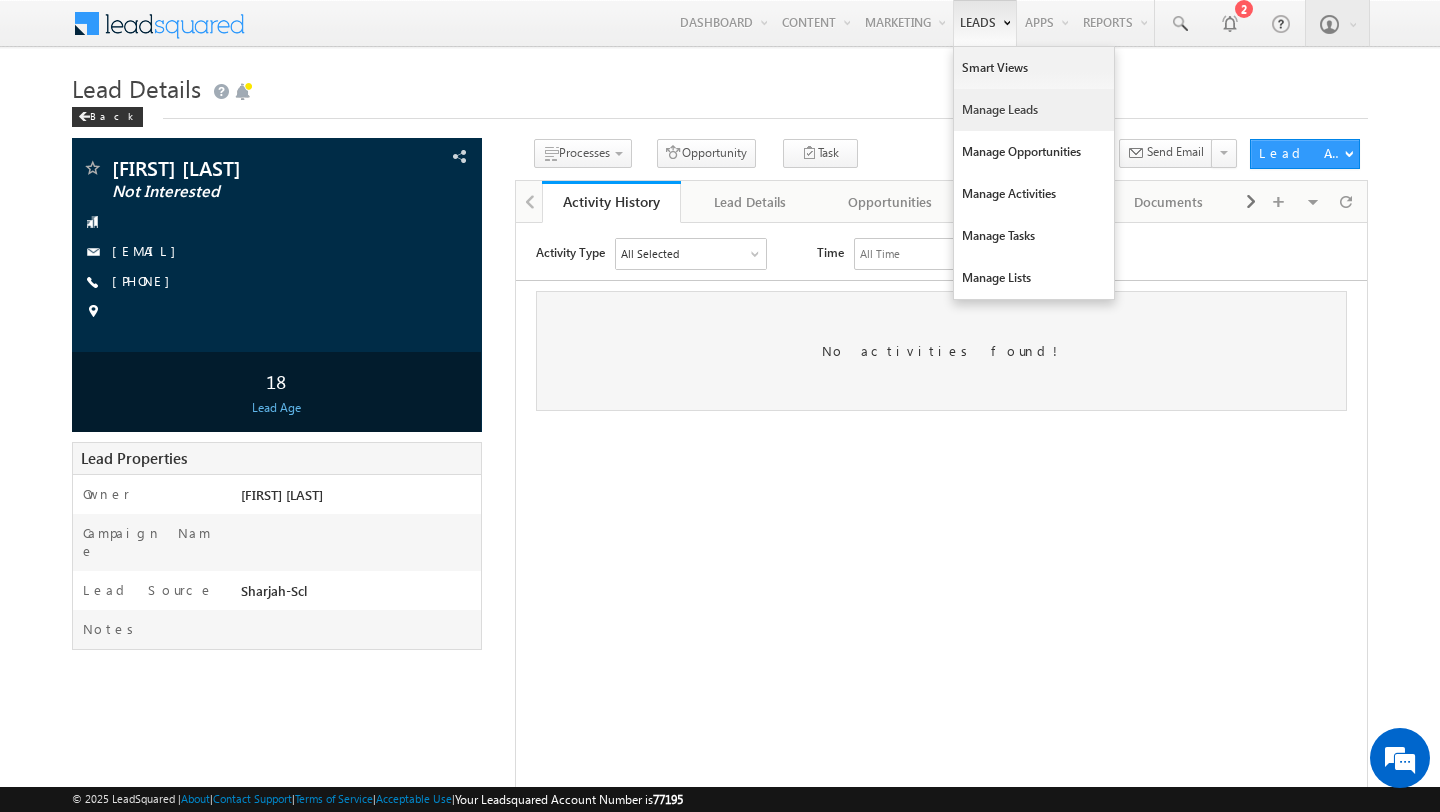 click on "Manage Leads" at bounding box center [1034, 110] 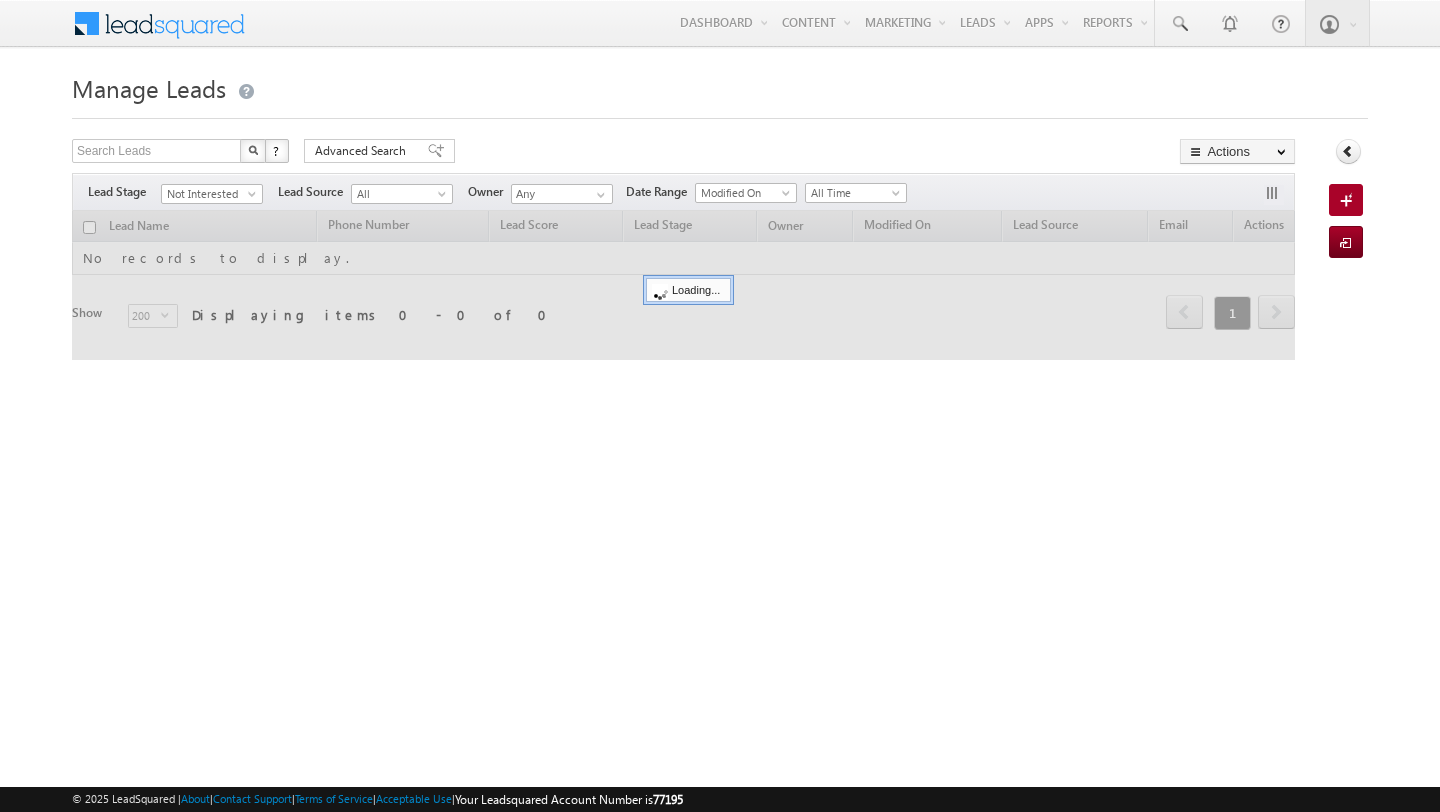 scroll, scrollTop: 0, scrollLeft: 0, axis: both 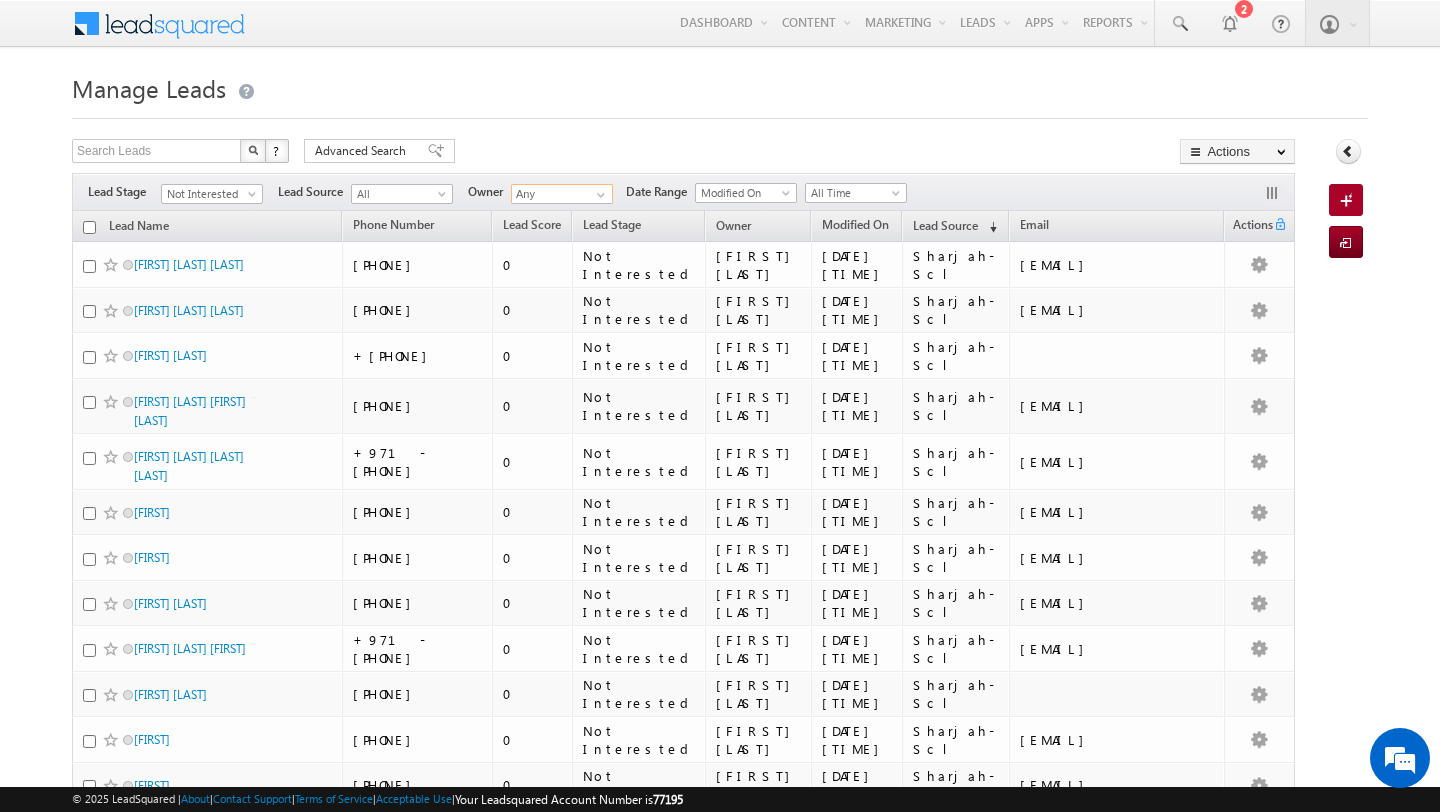 click on "Any" at bounding box center [562, 194] 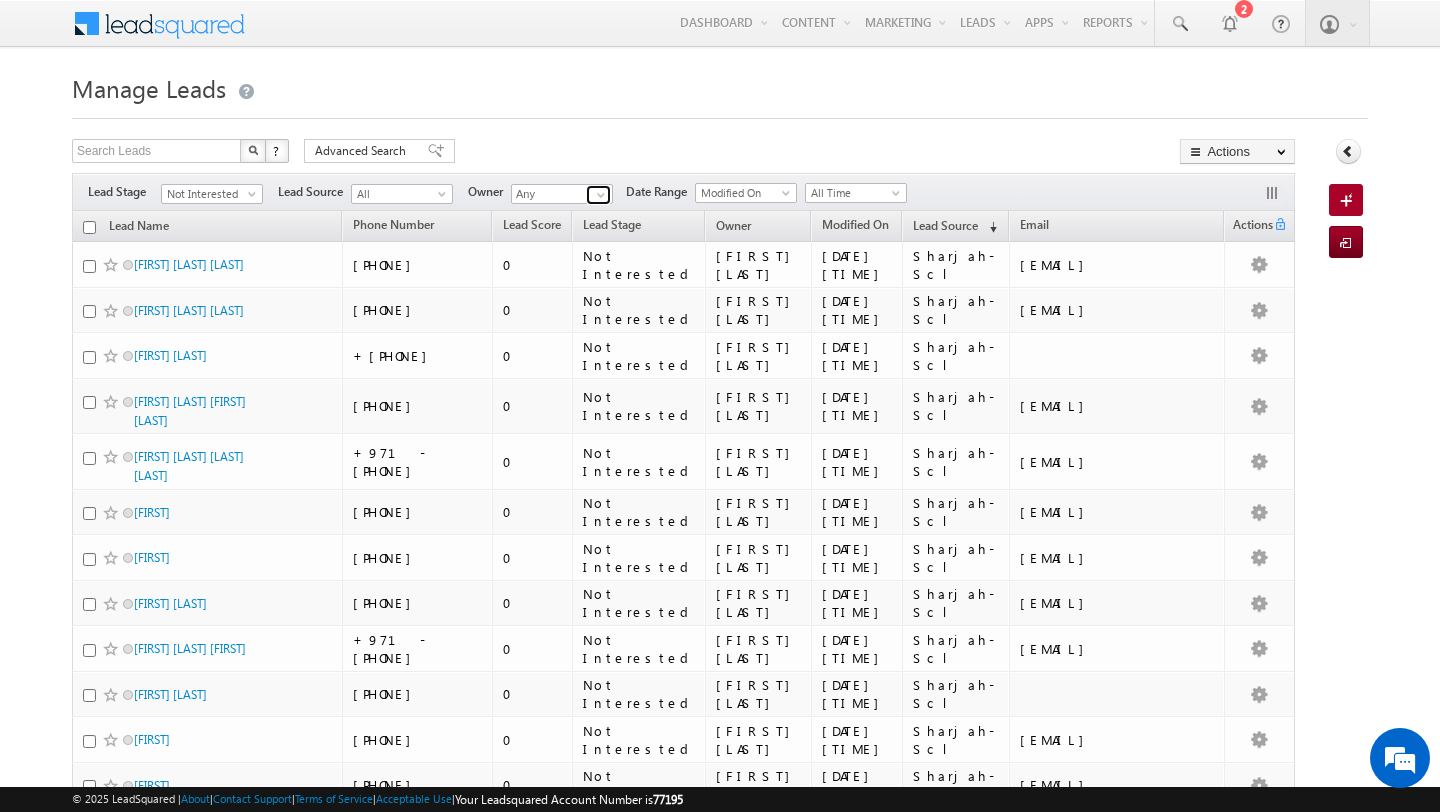 click at bounding box center [601, 195] 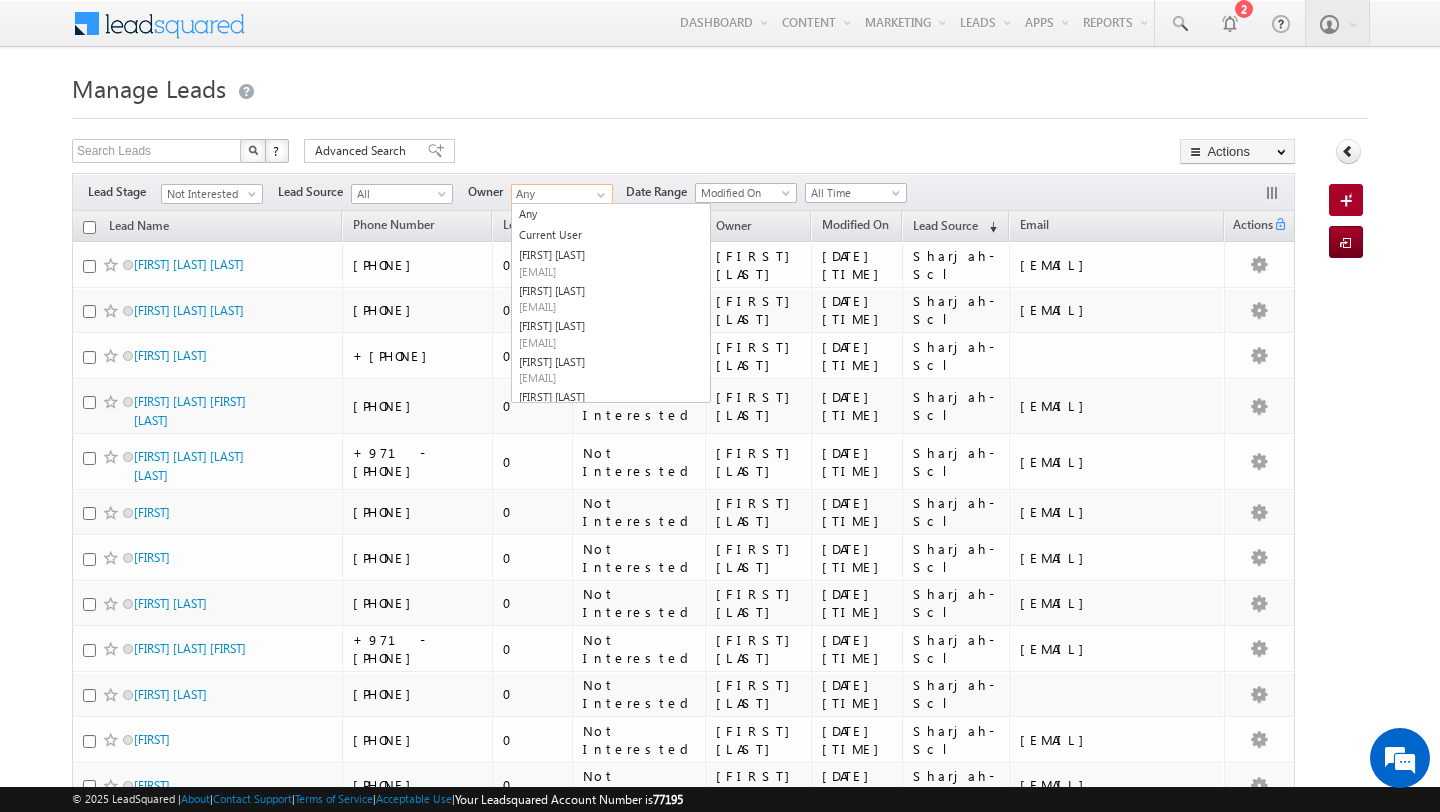scroll, scrollTop: 0, scrollLeft: 0, axis: both 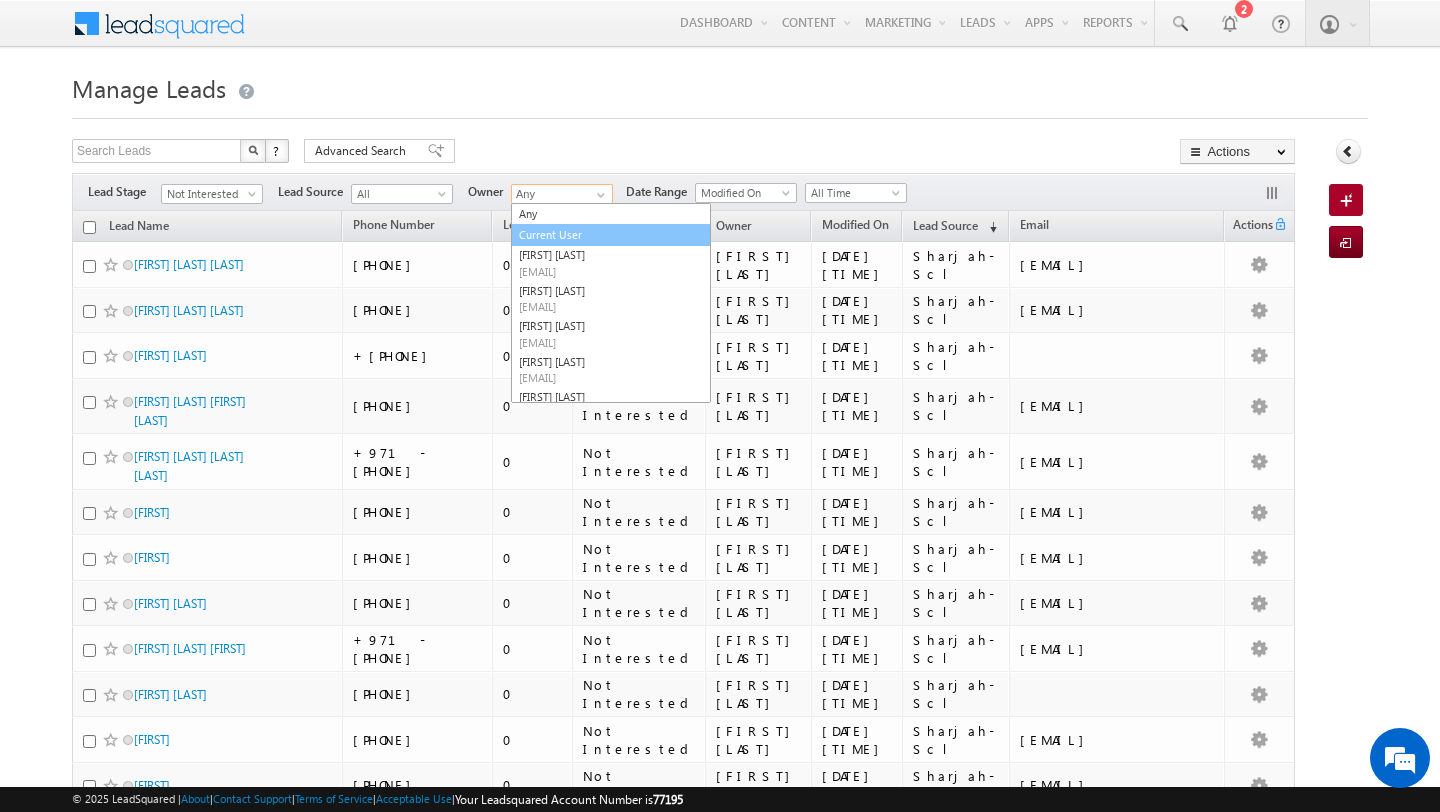 click on "Current User" at bounding box center (611, 235) 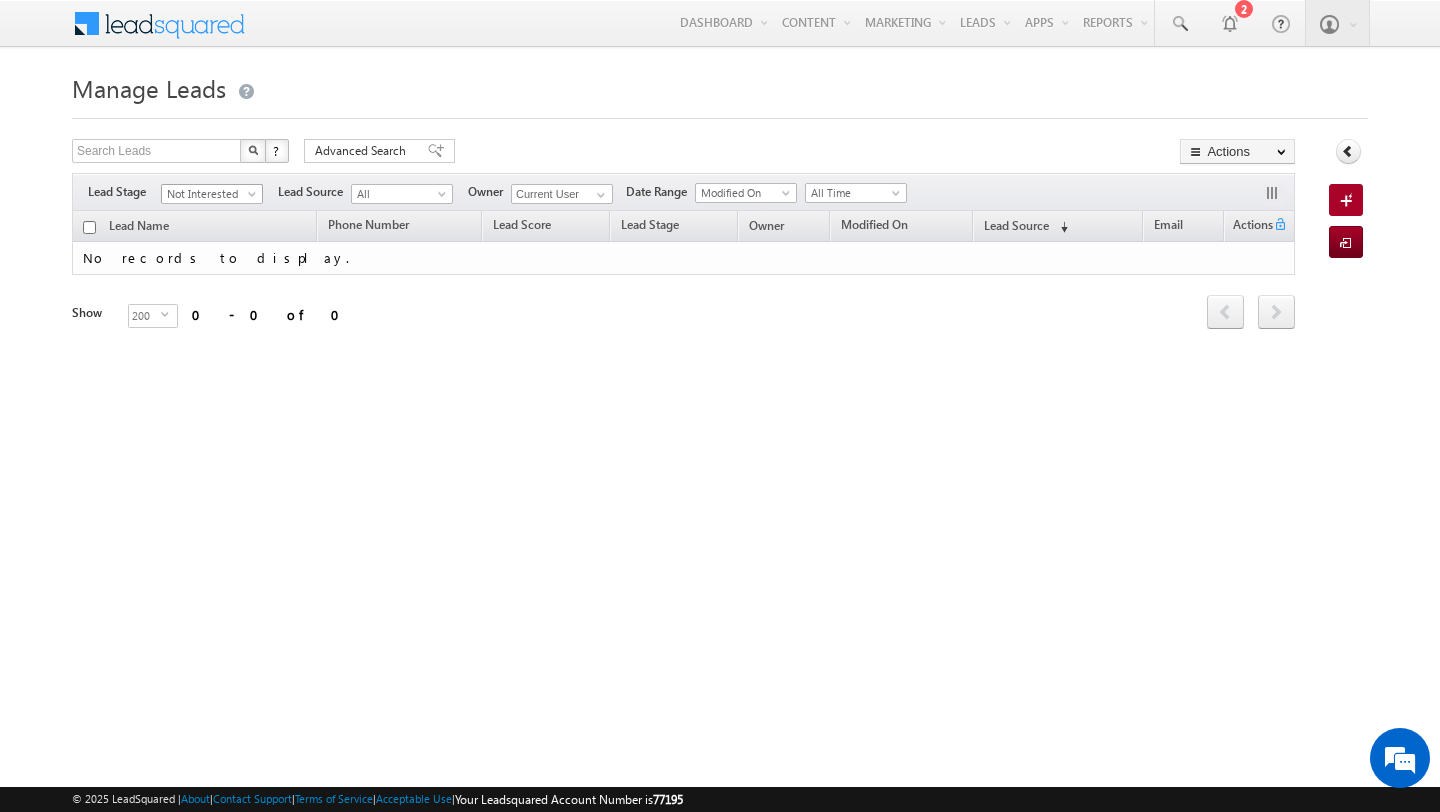 click on "Not Interested" at bounding box center [209, 194] 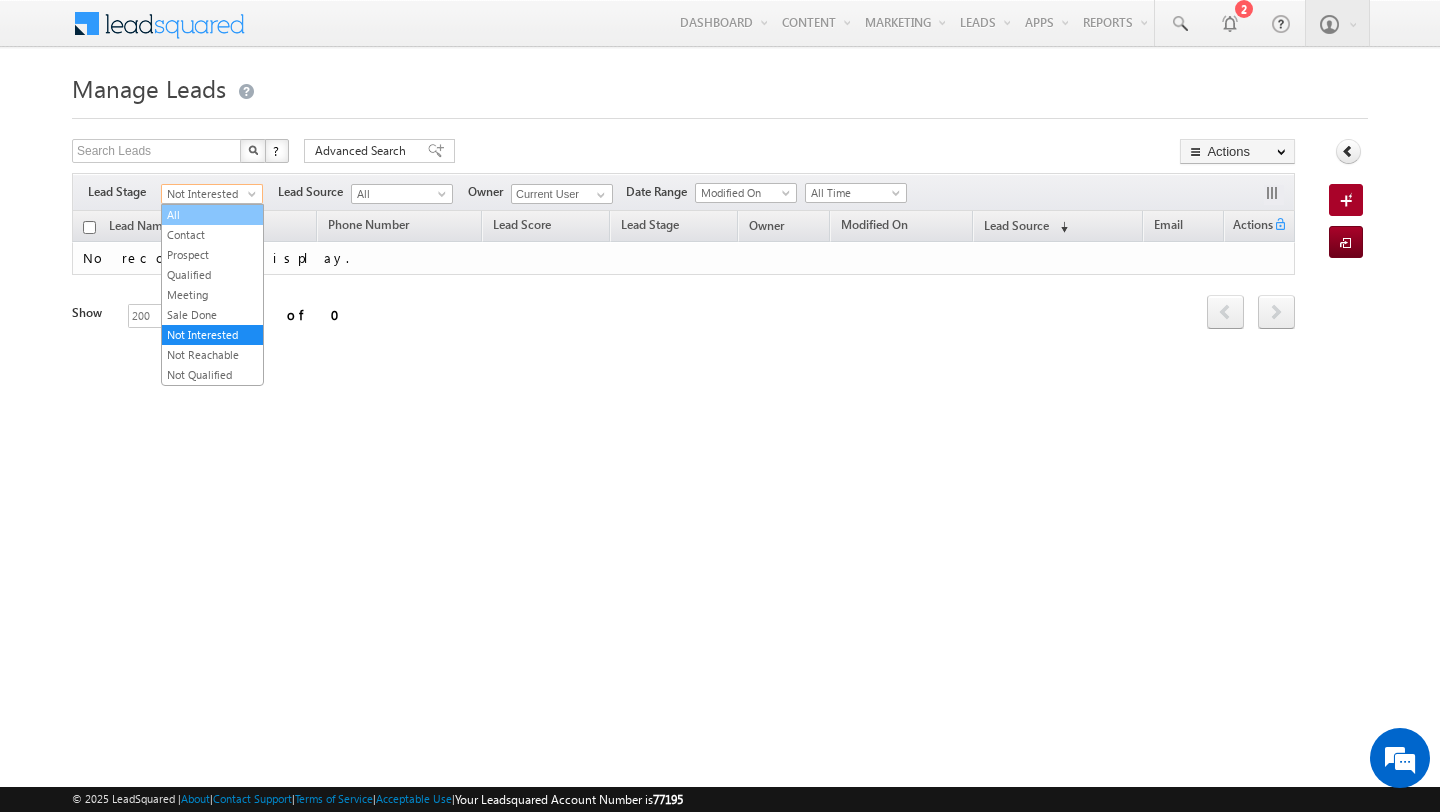 click on "All" at bounding box center (212, 215) 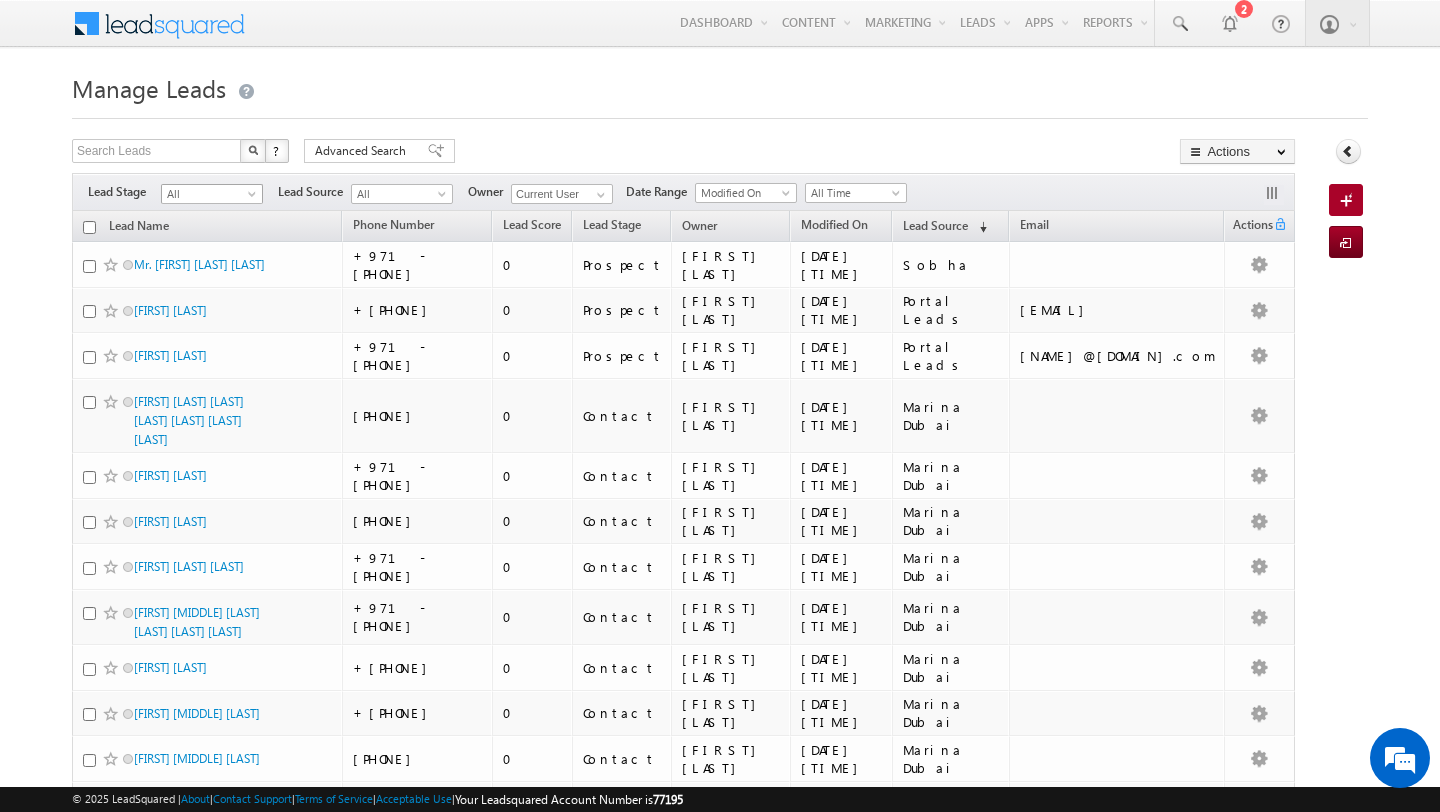 click on "All" at bounding box center (209, 194) 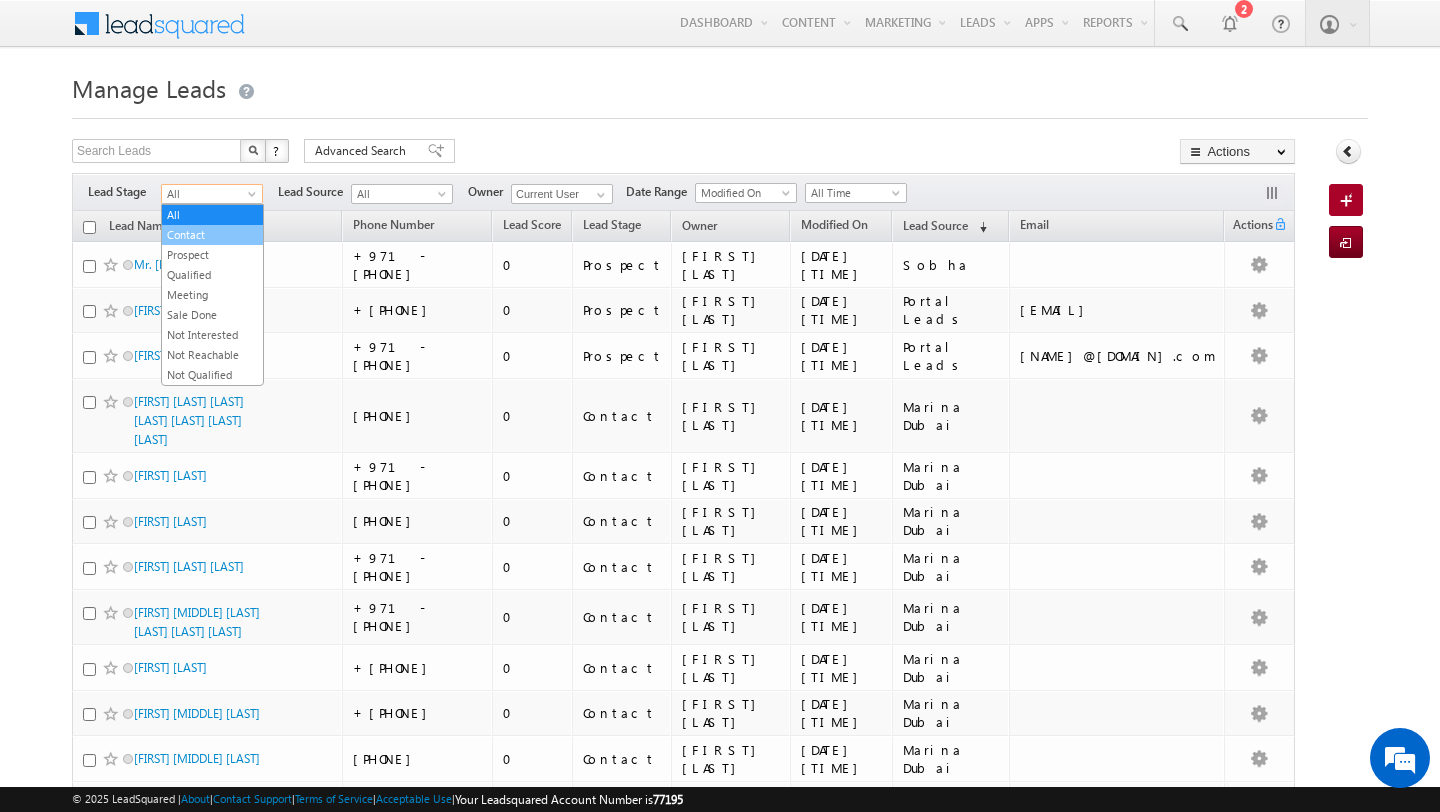 click on "Contact" at bounding box center (212, 235) 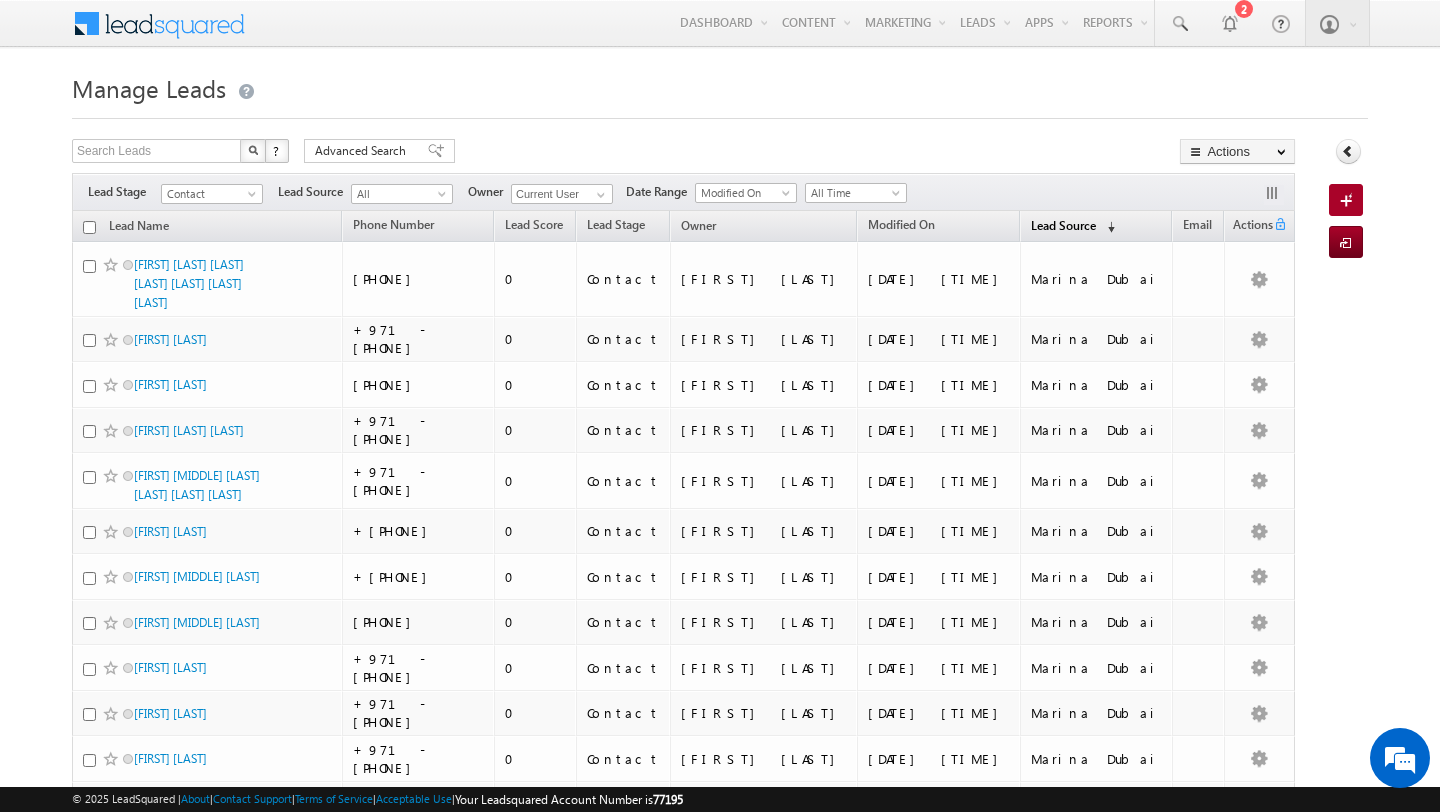 click on "Lead Source" at bounding box center [1063, 225] 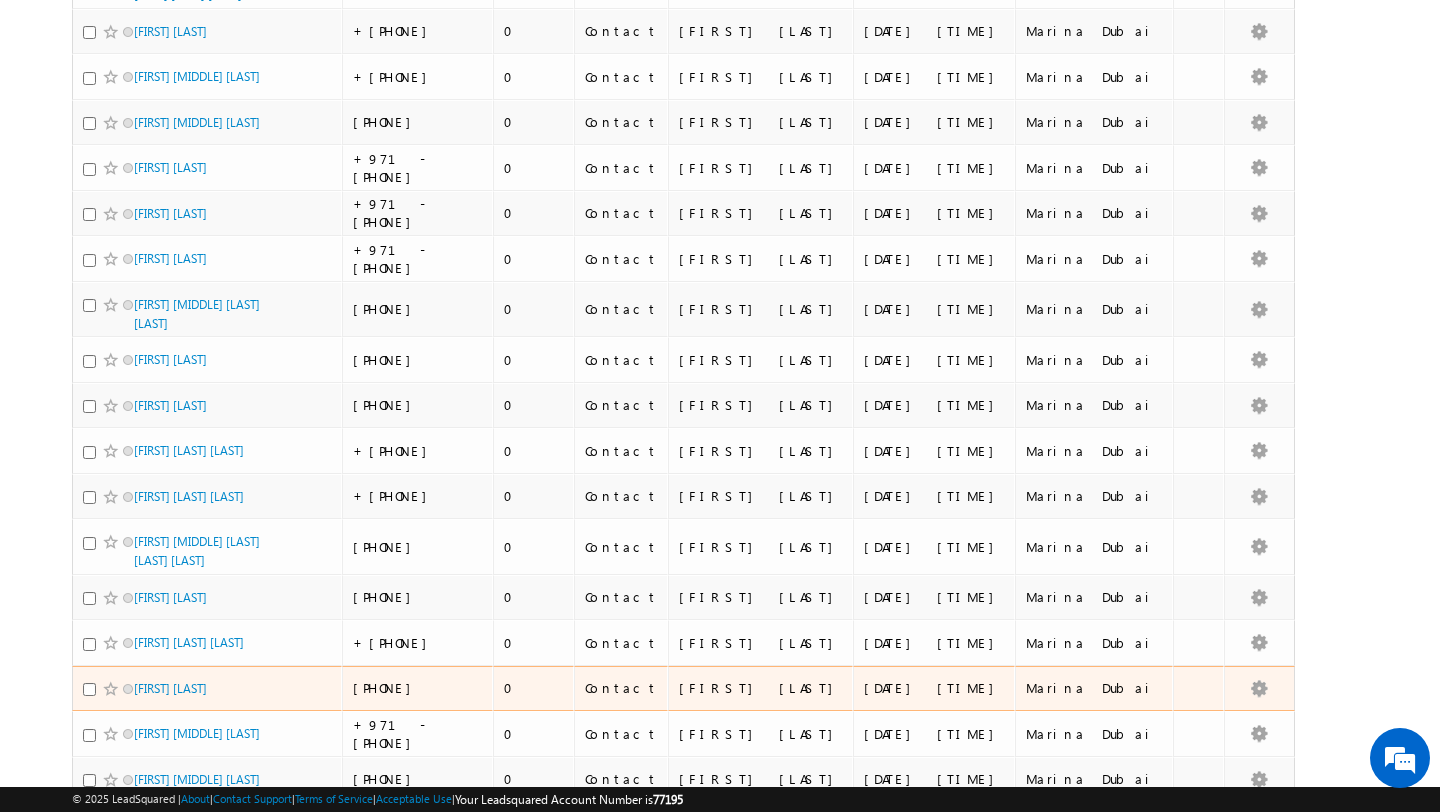 scroll, scrollTop: 0, scrollLeft: 0, axis: both 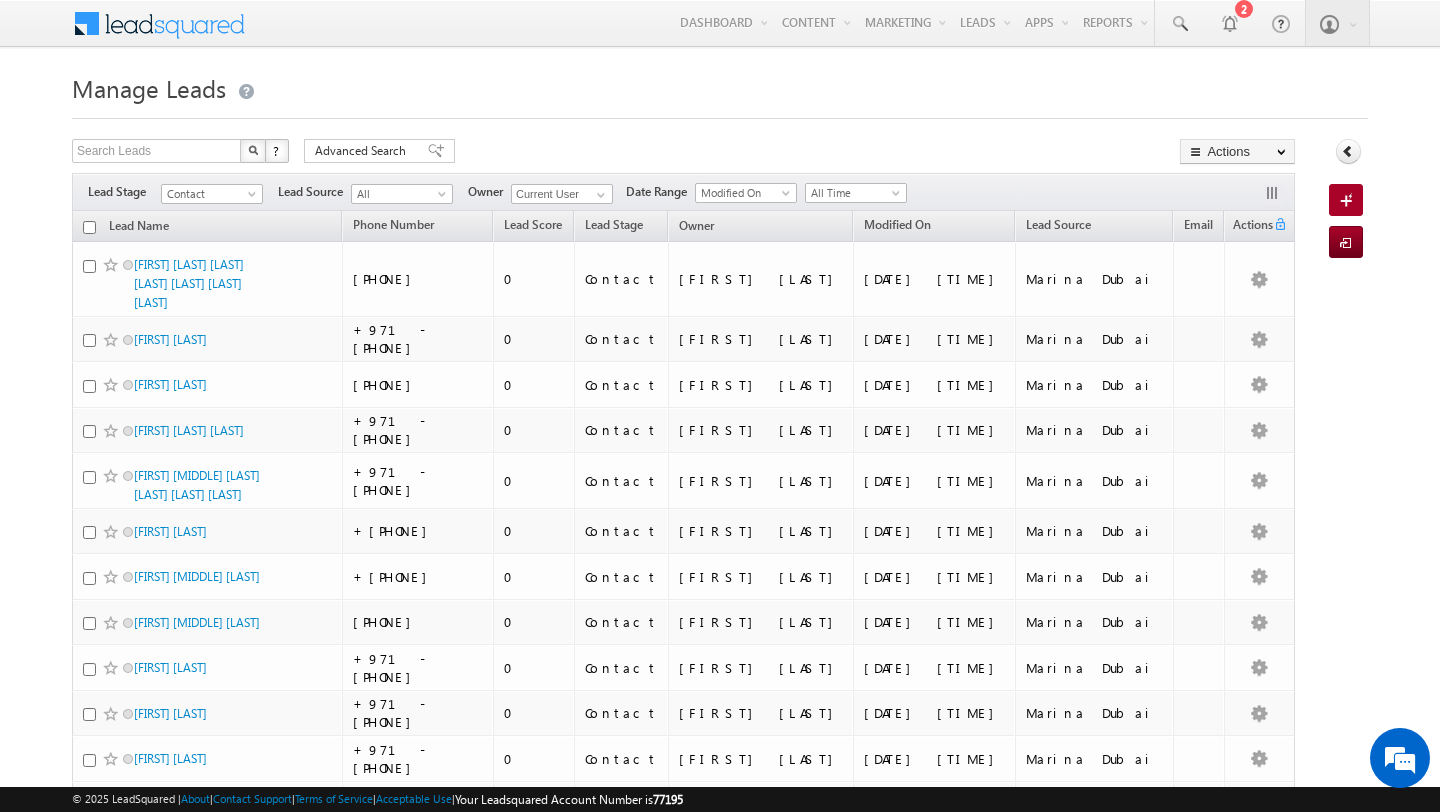 click at bounding box center [89, 227] 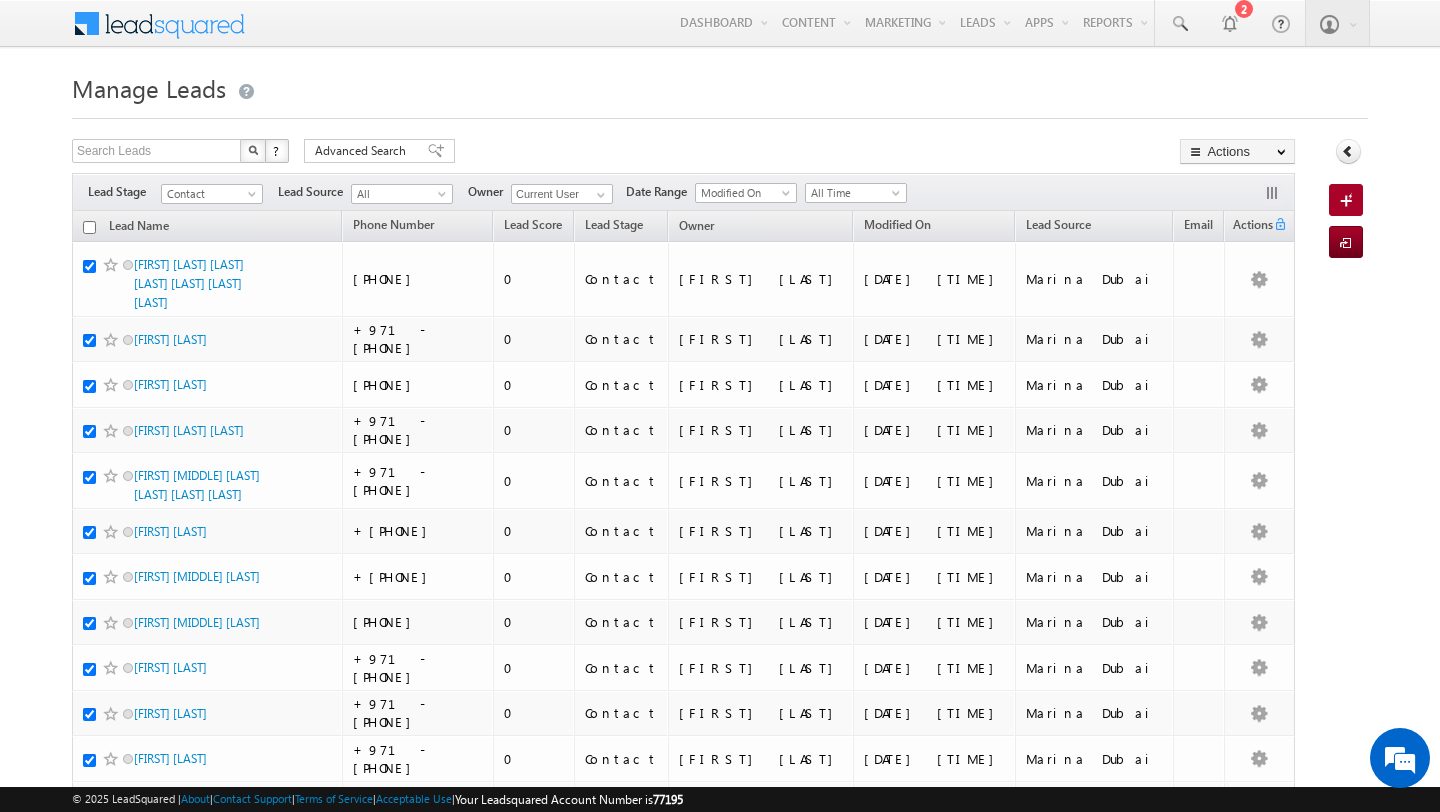 checkbox on "true" 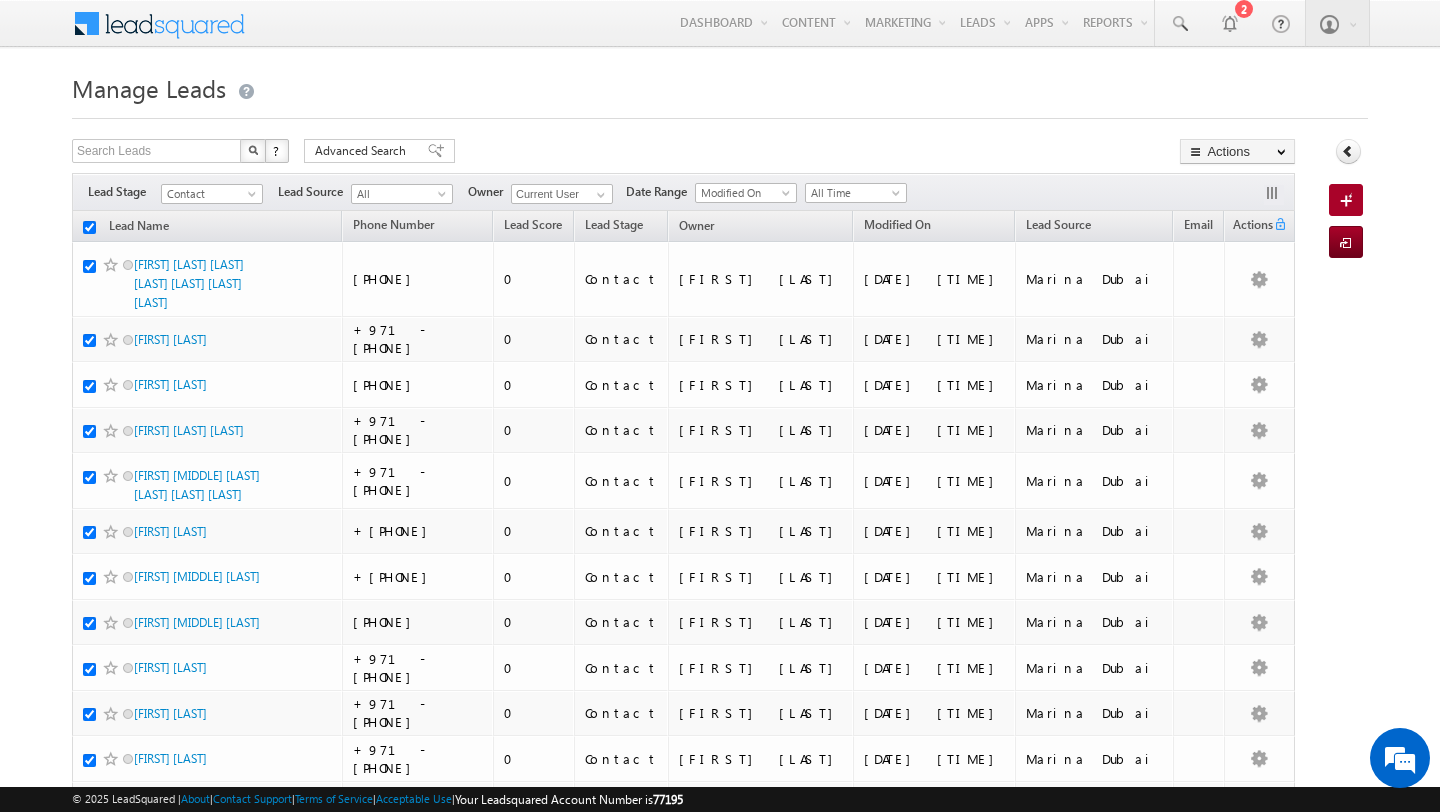 checkbox on "true" 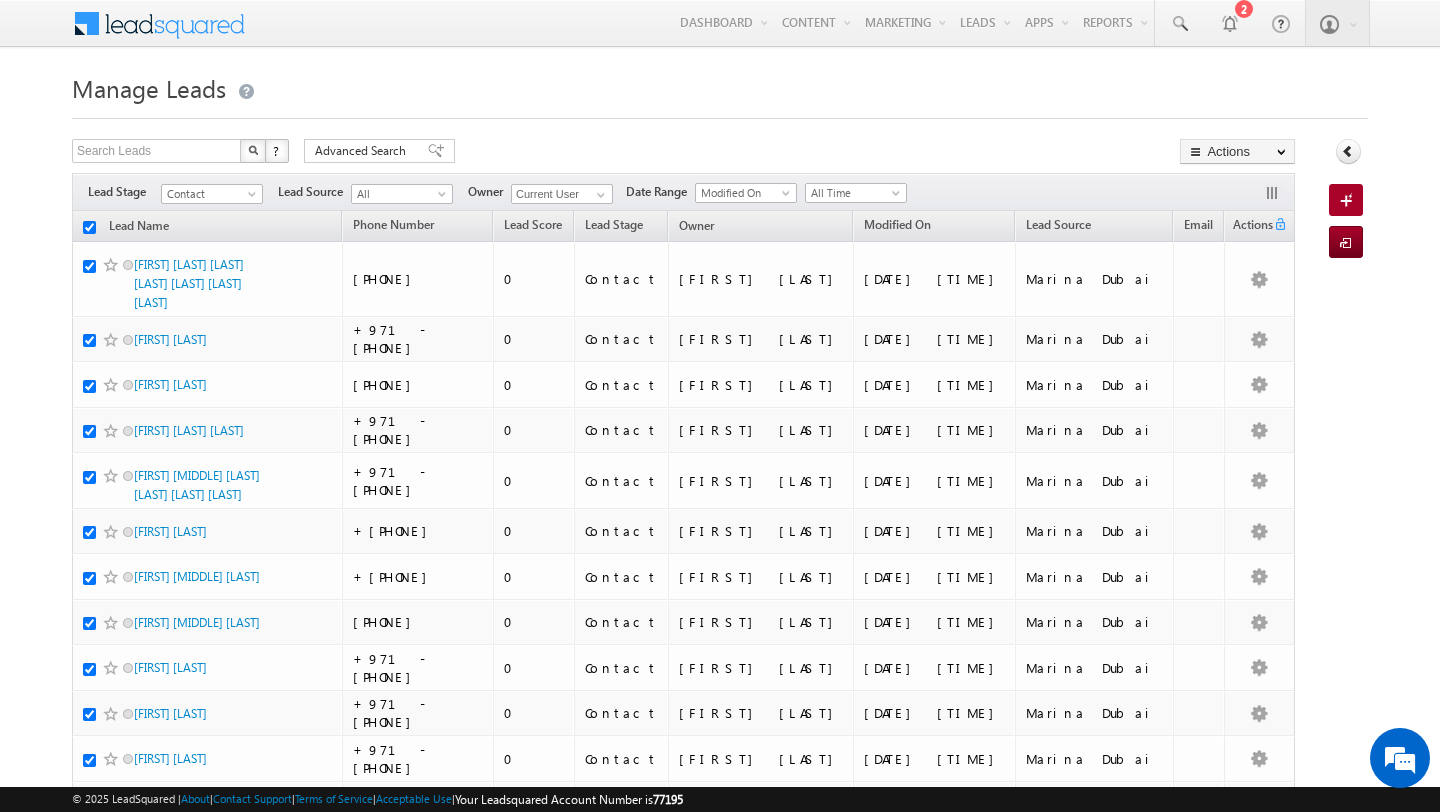 checkbox on "true" 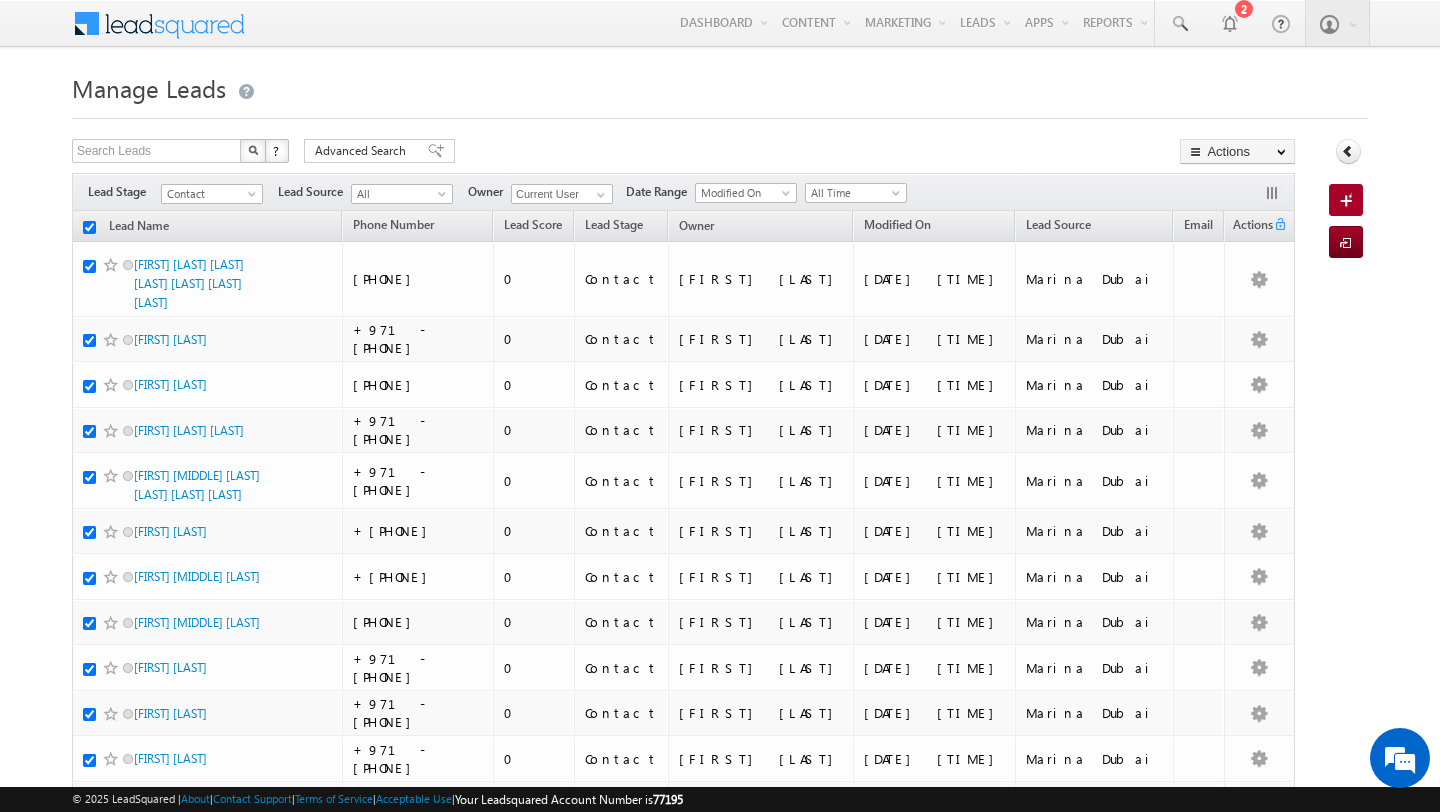 checkbox on "true" 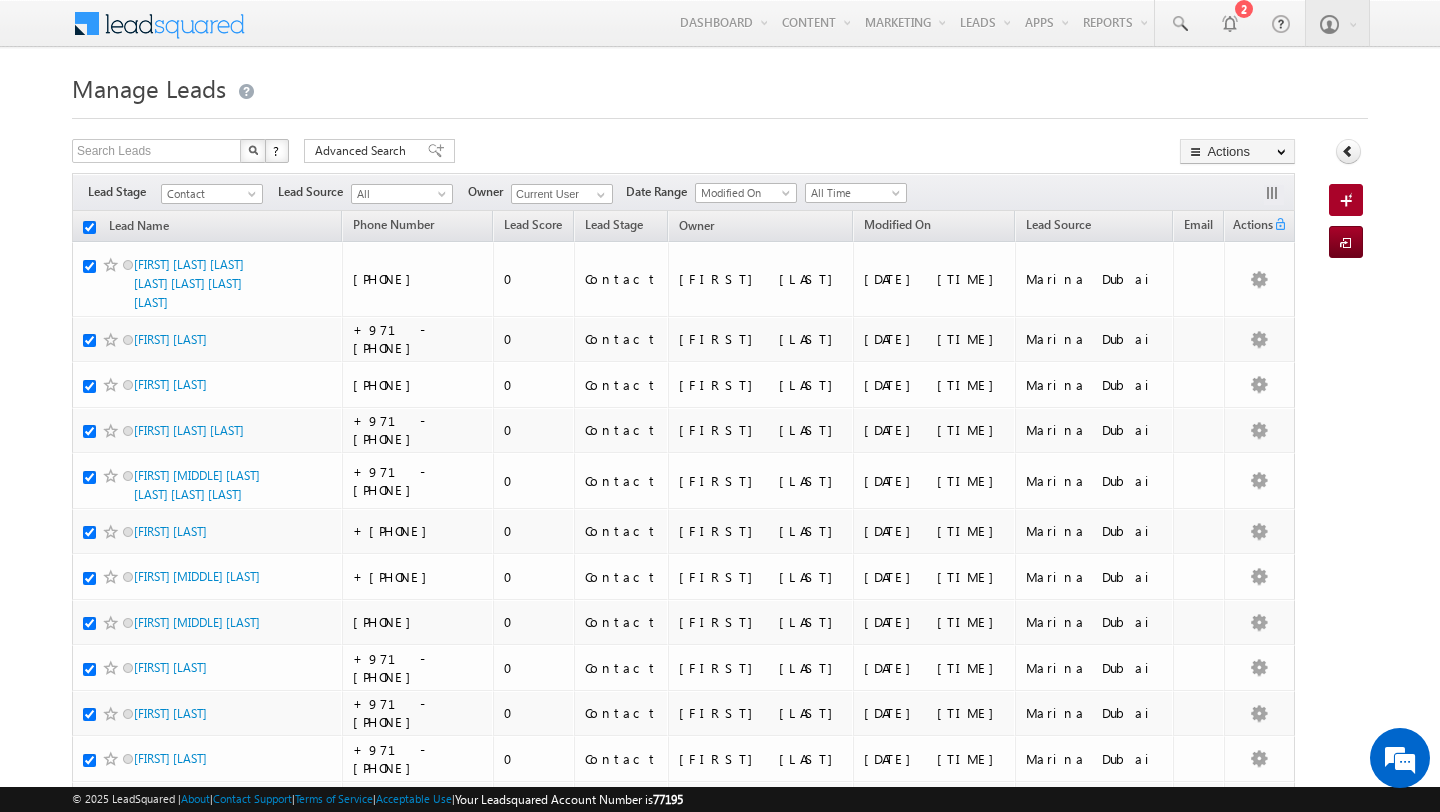 checkbox on "true" 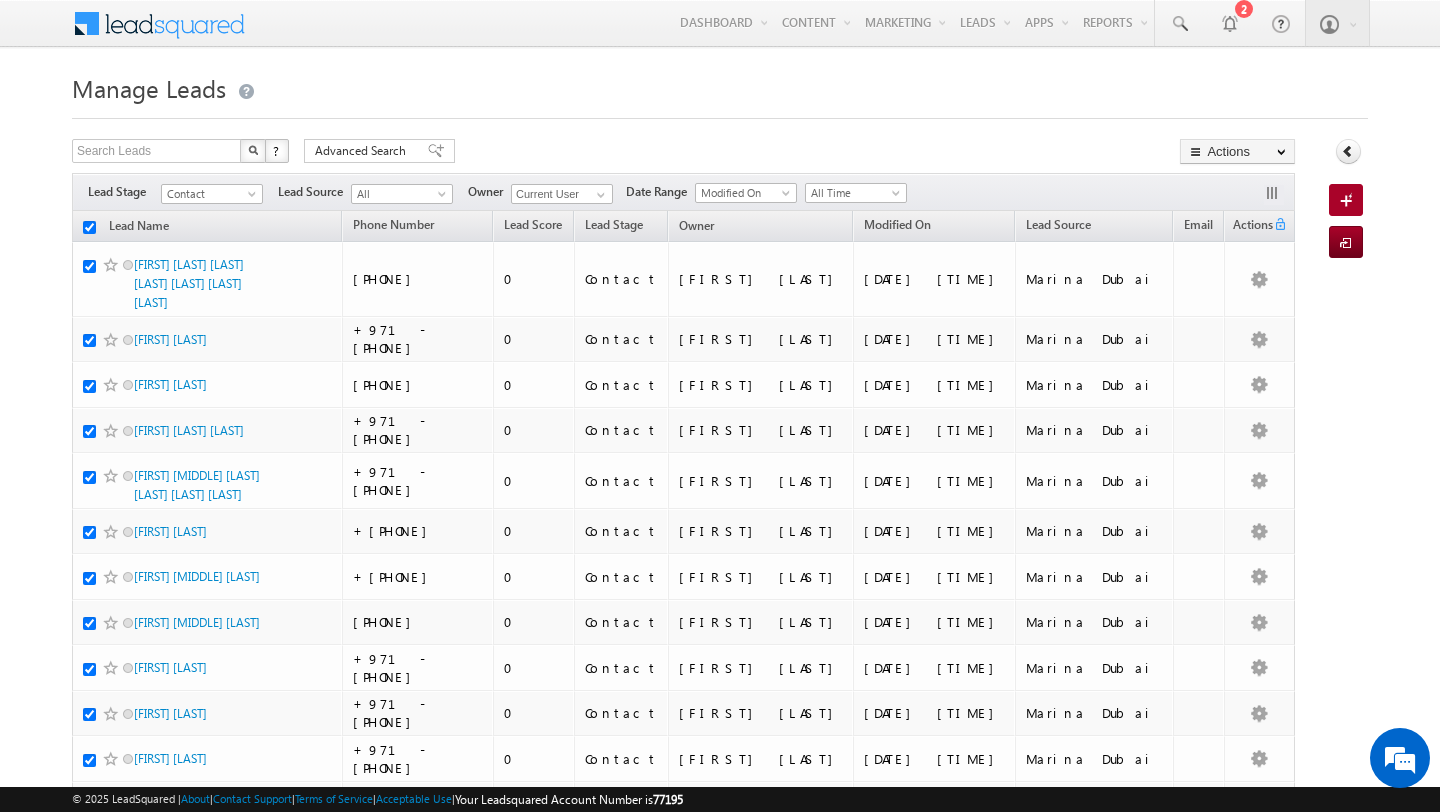 checkbox on "true" 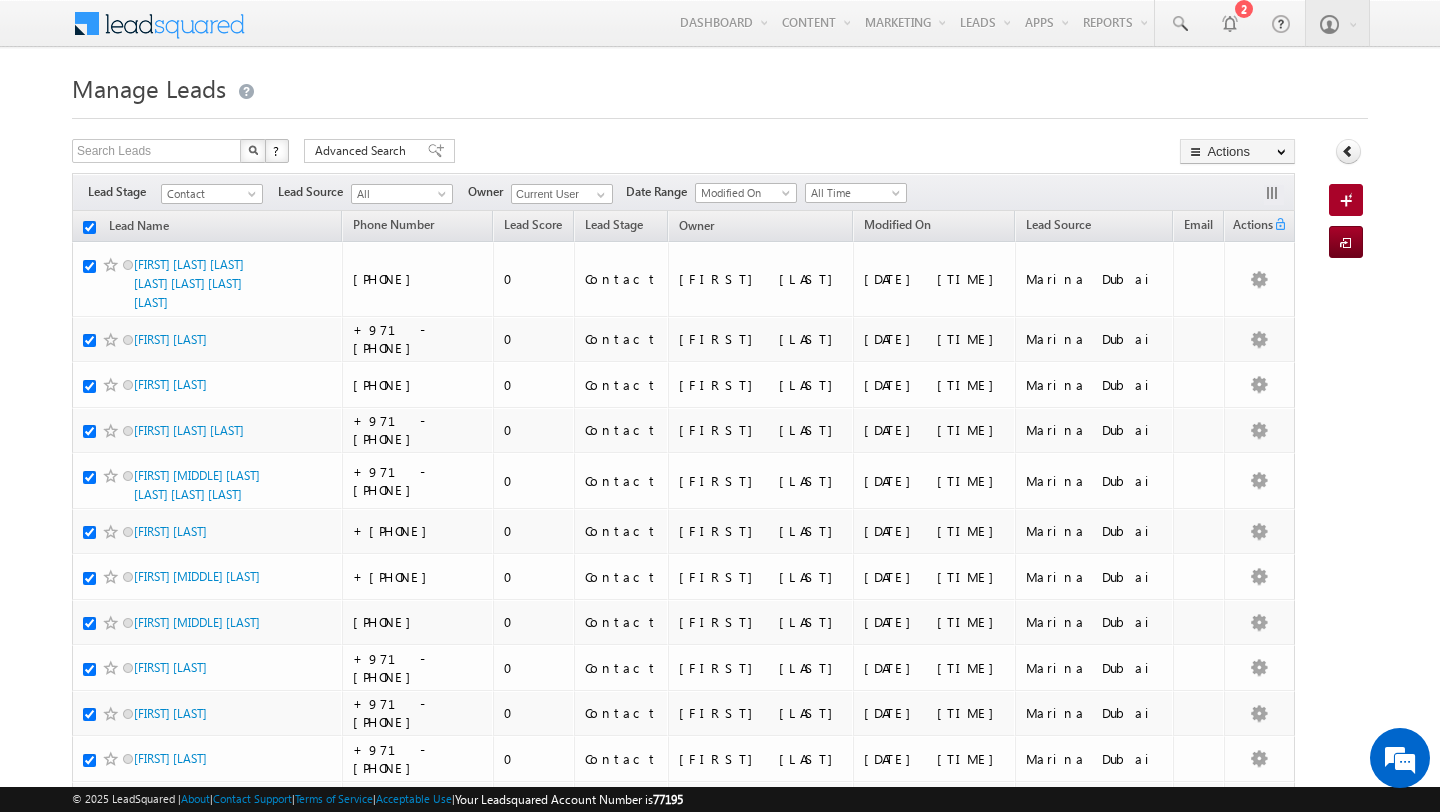checkbox on "true" 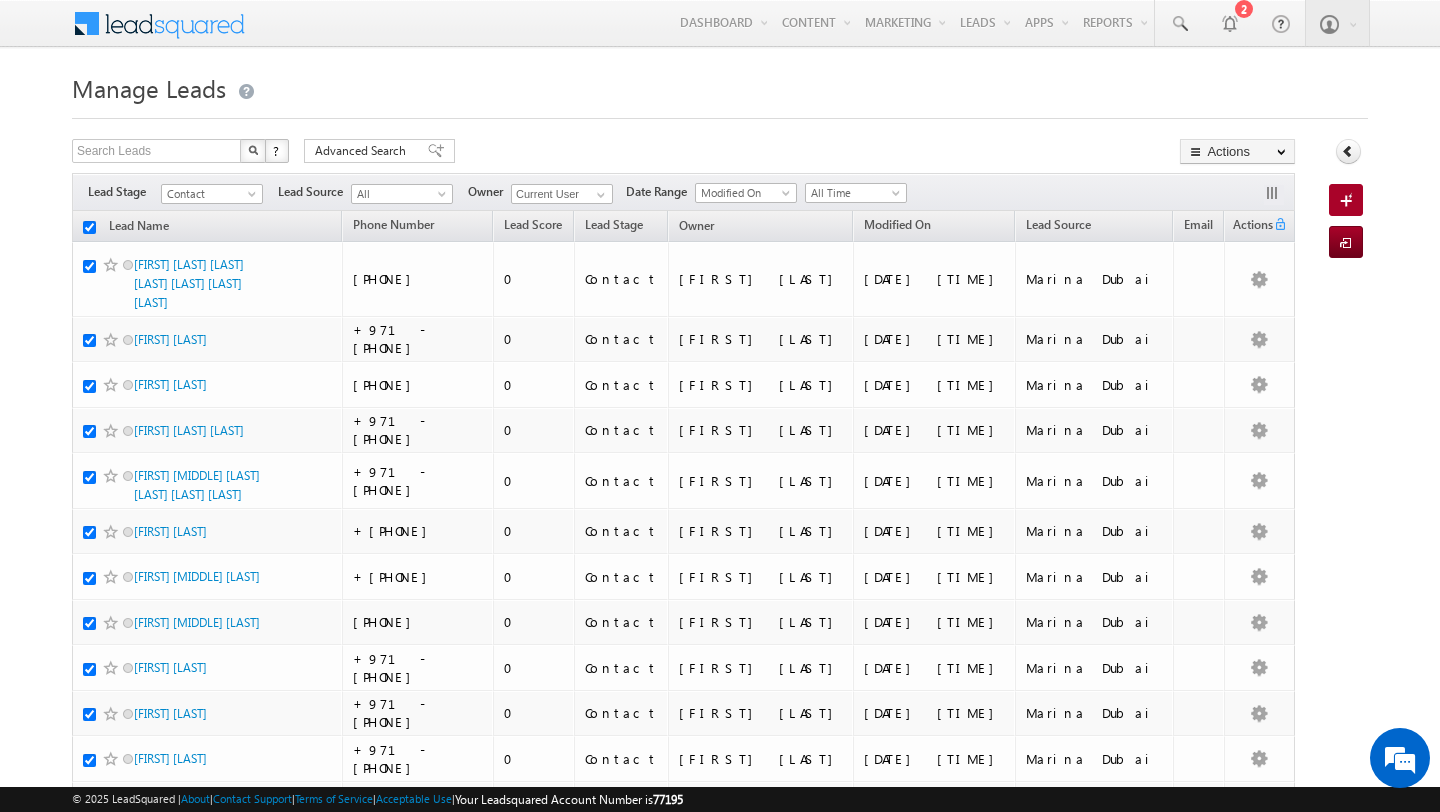 checkbox on "true" 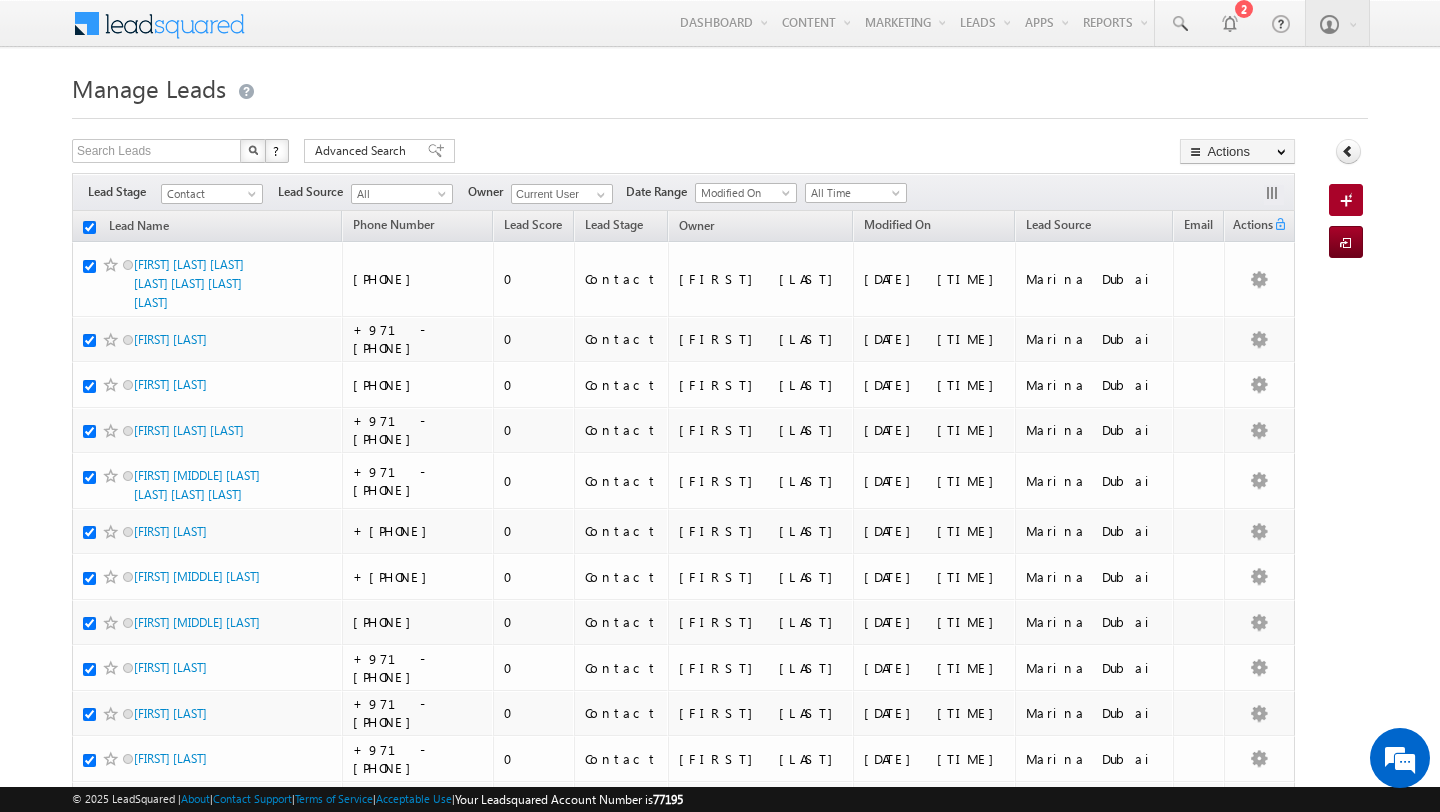 checkbox on "true" 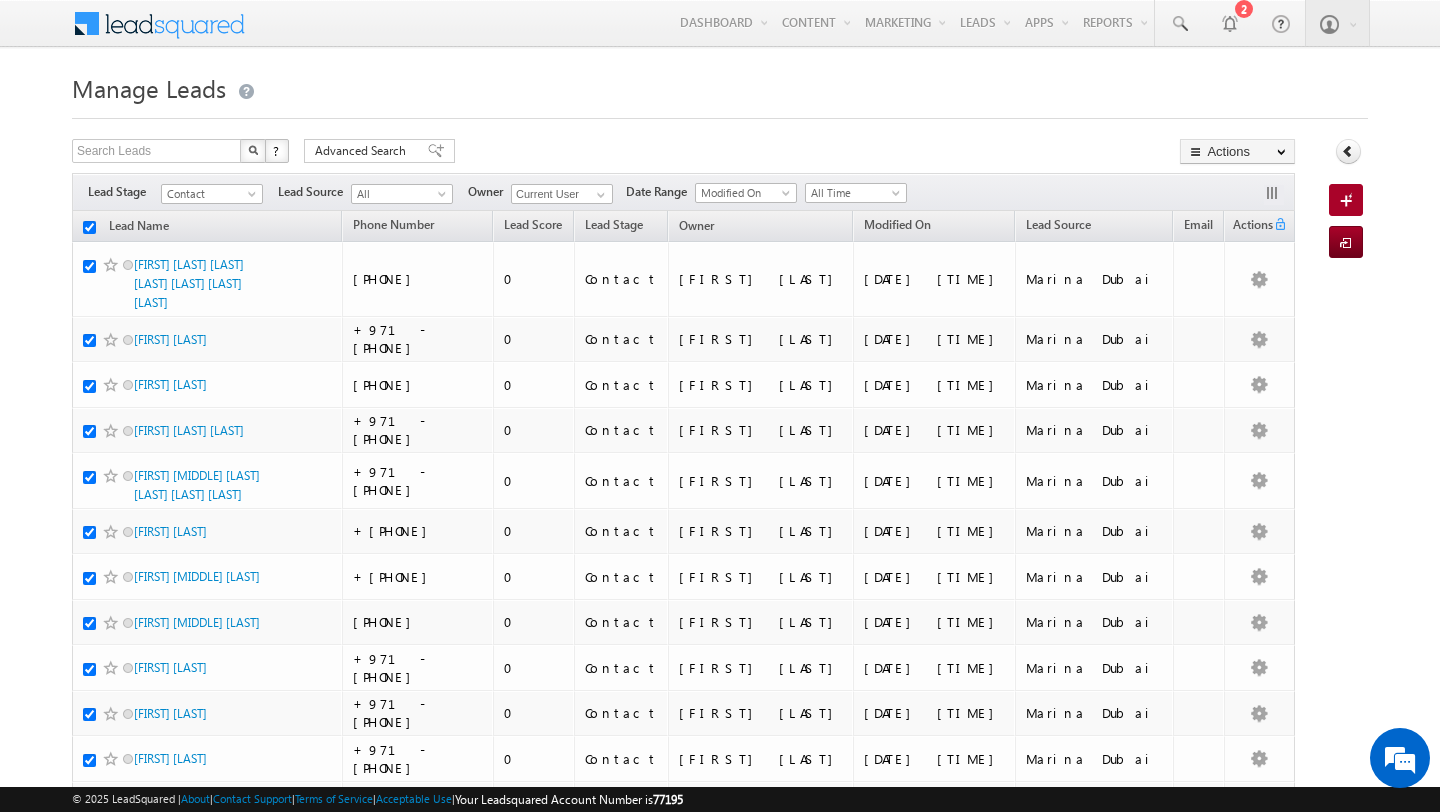 checkbox on "true" 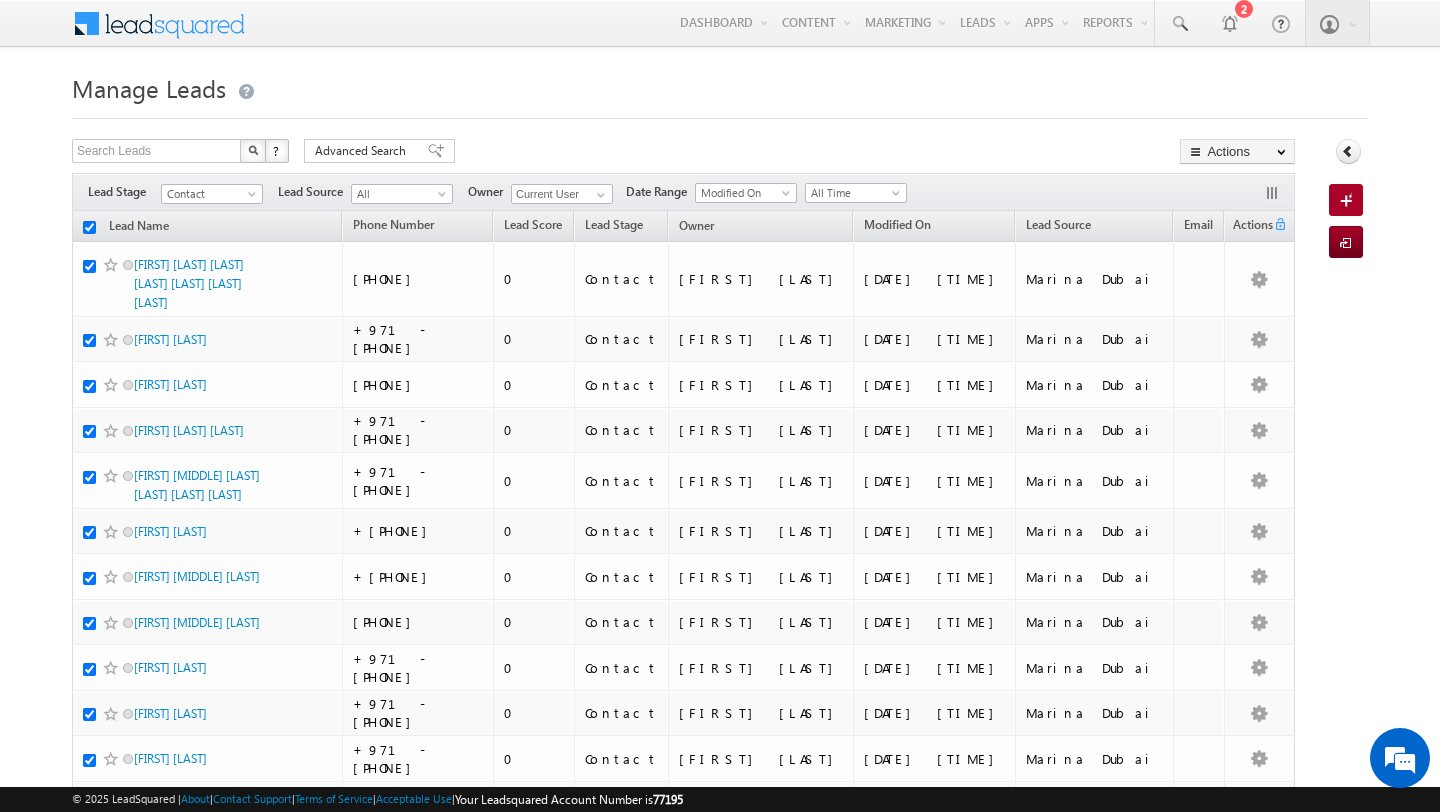 checkbox on "true" 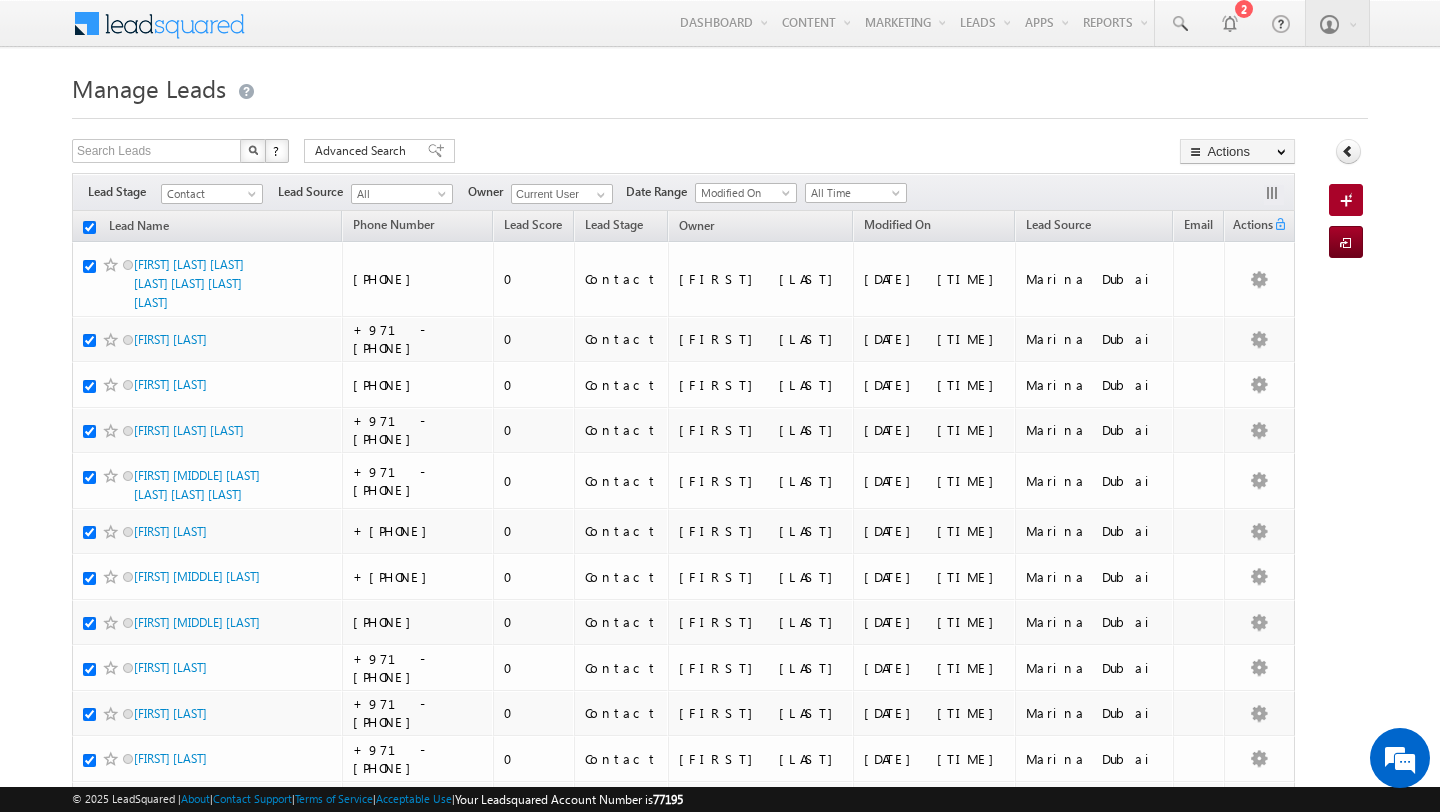checkbox on "true" 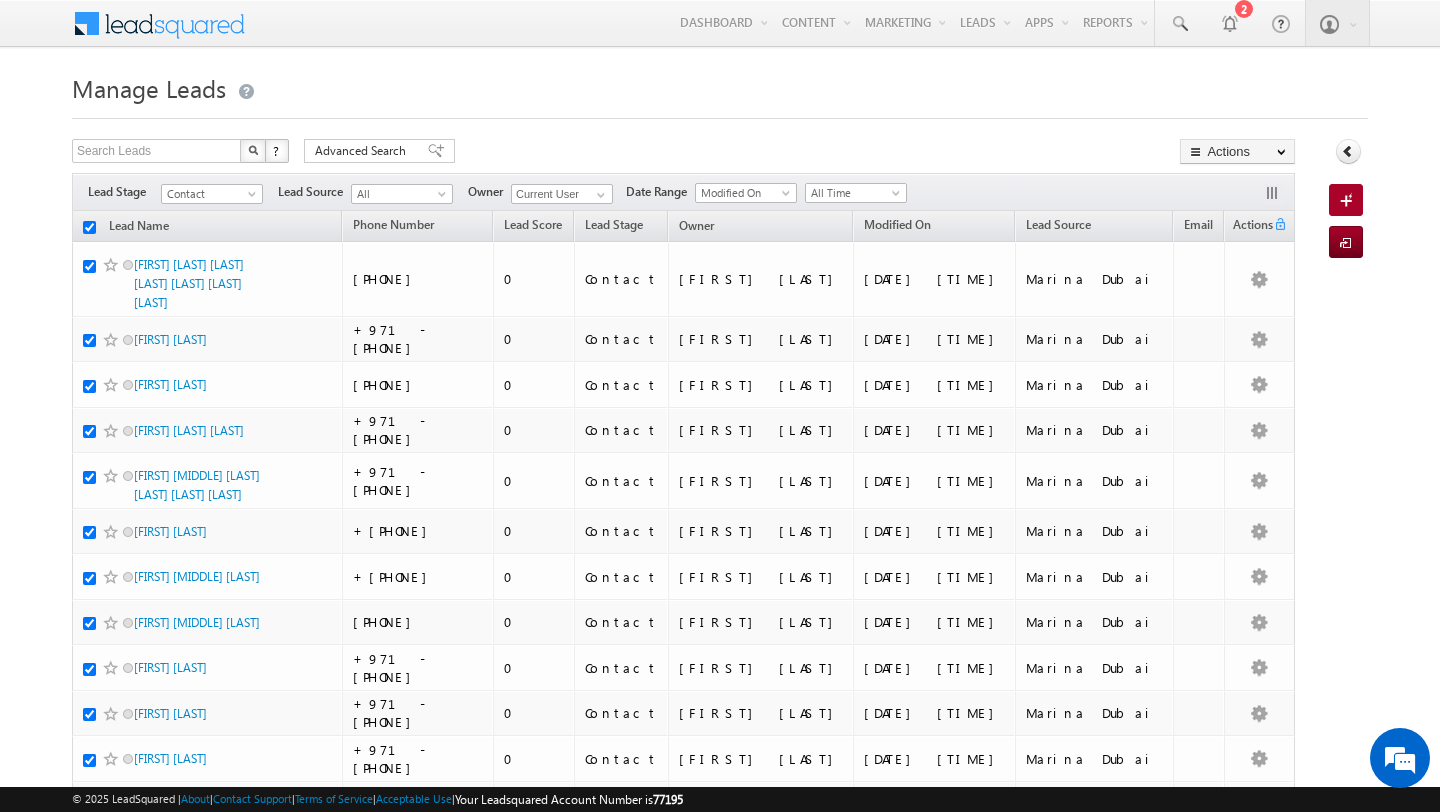 checkbox on "true" 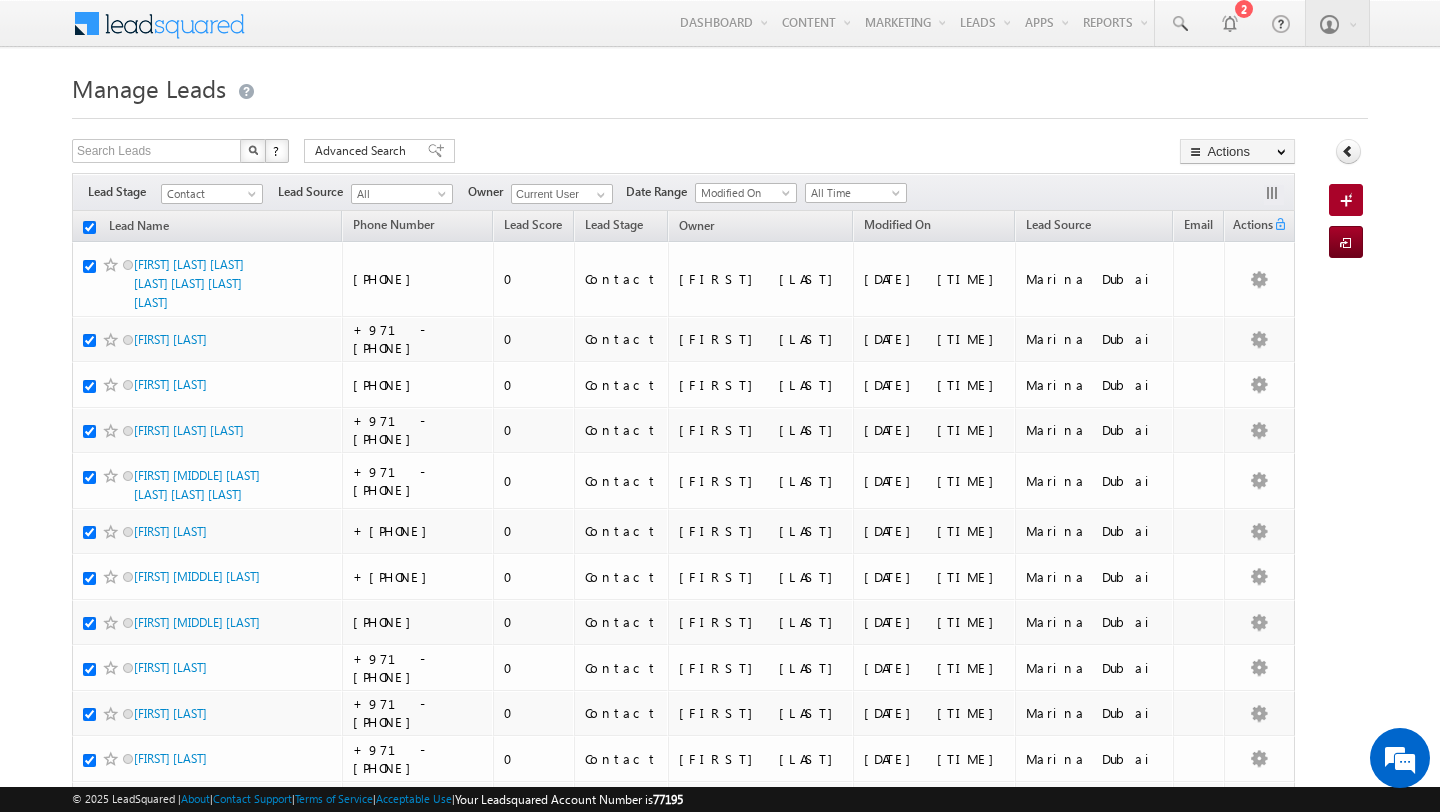 checkbox on "true" 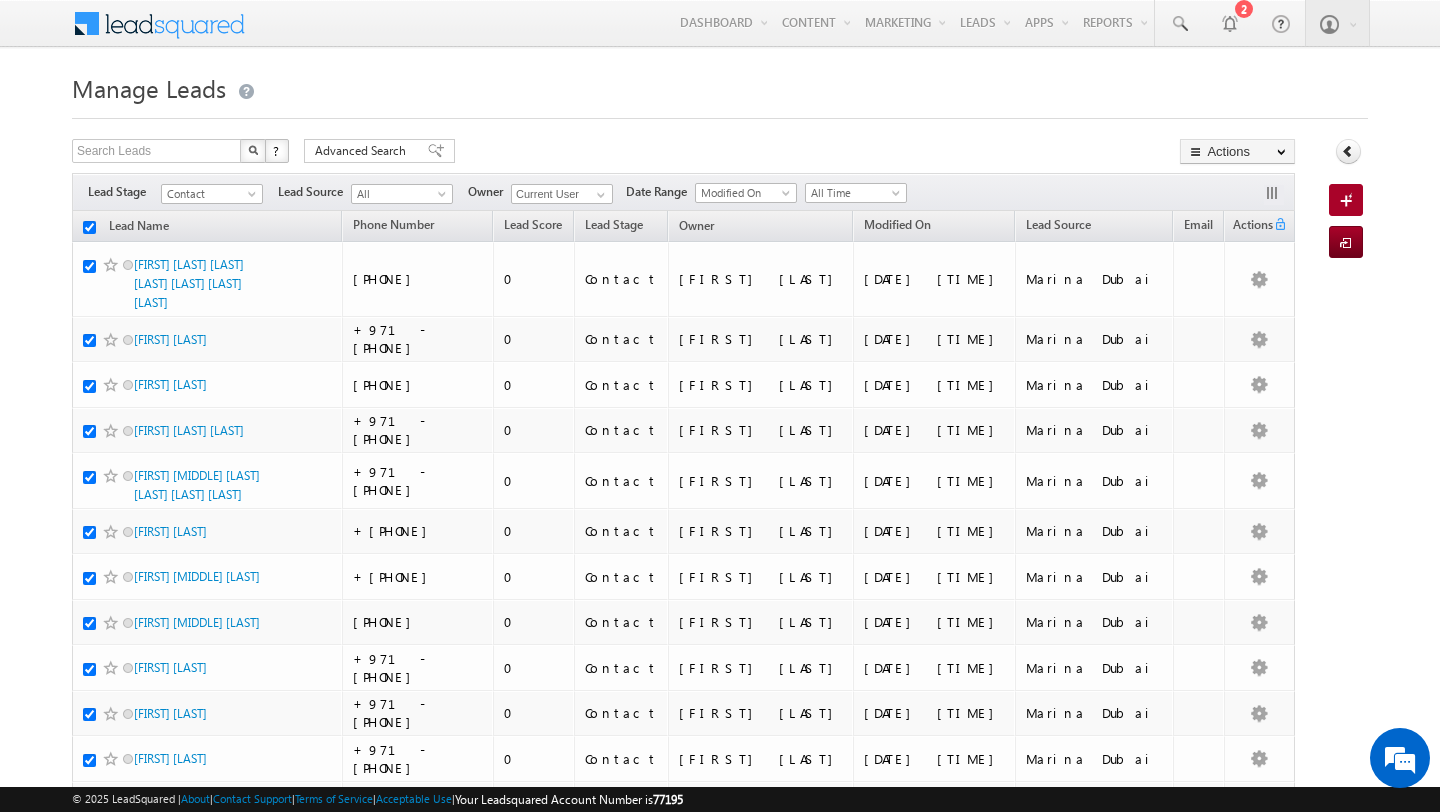 checkbox on "true" 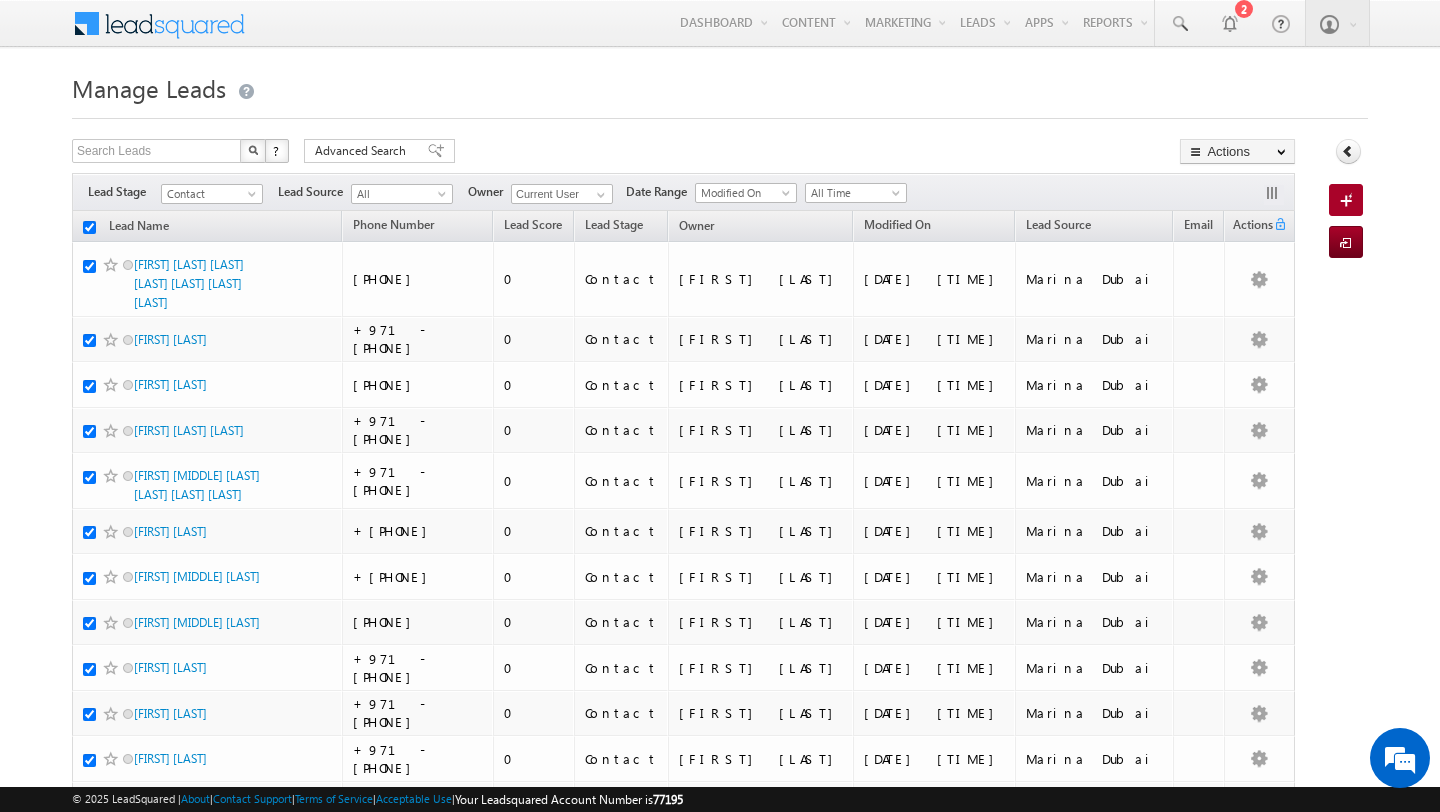 checkbox on "true" 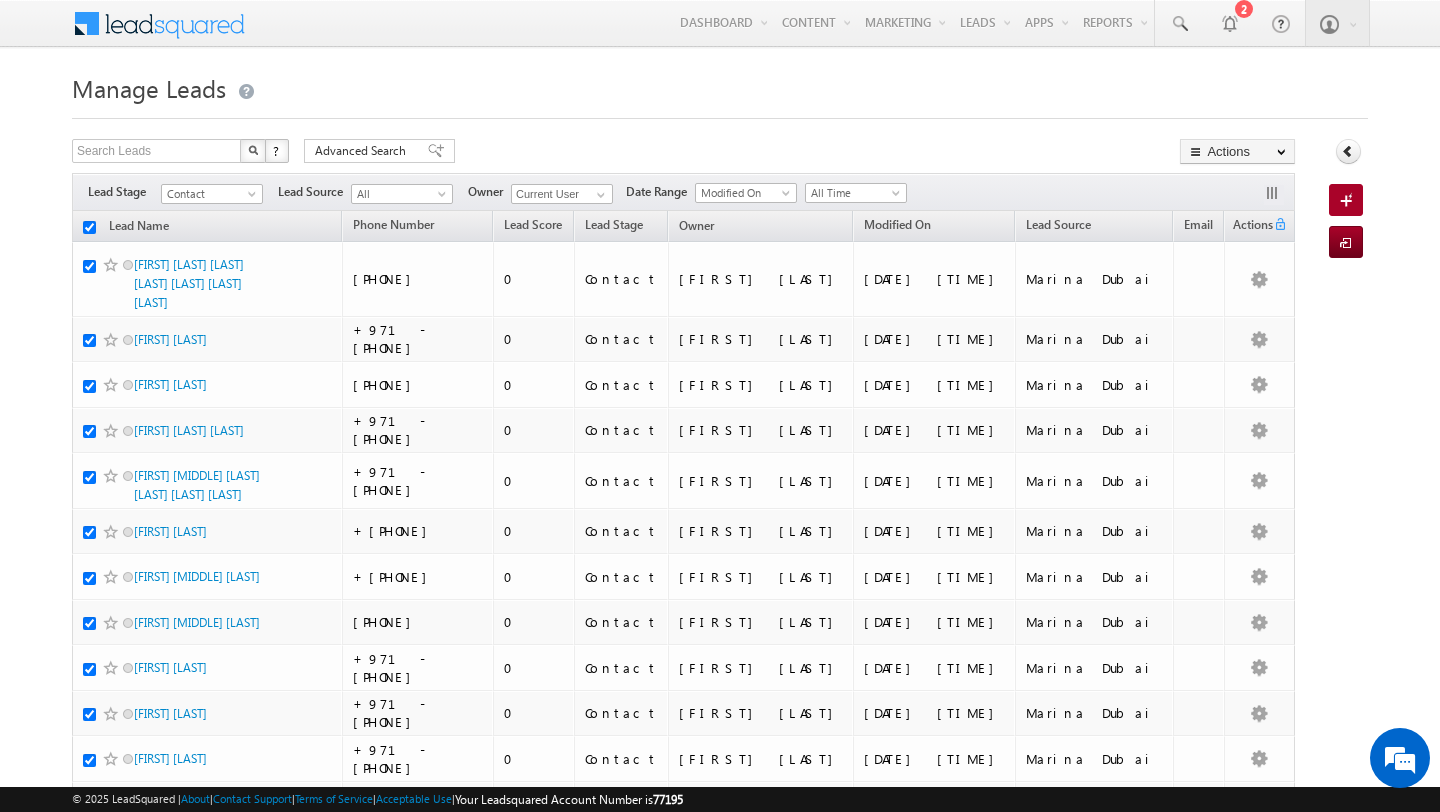 checkbox on "true" 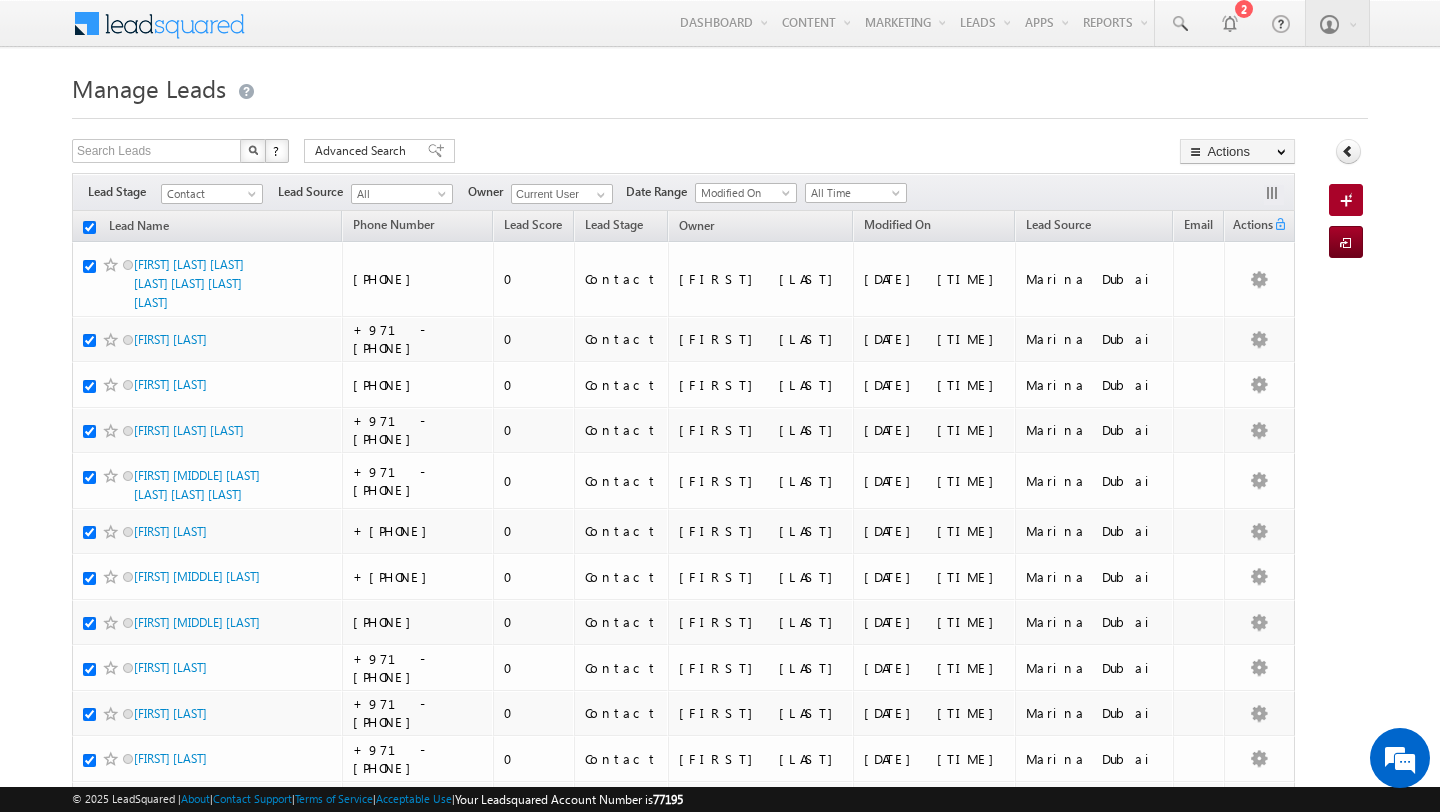checkbox on "true" 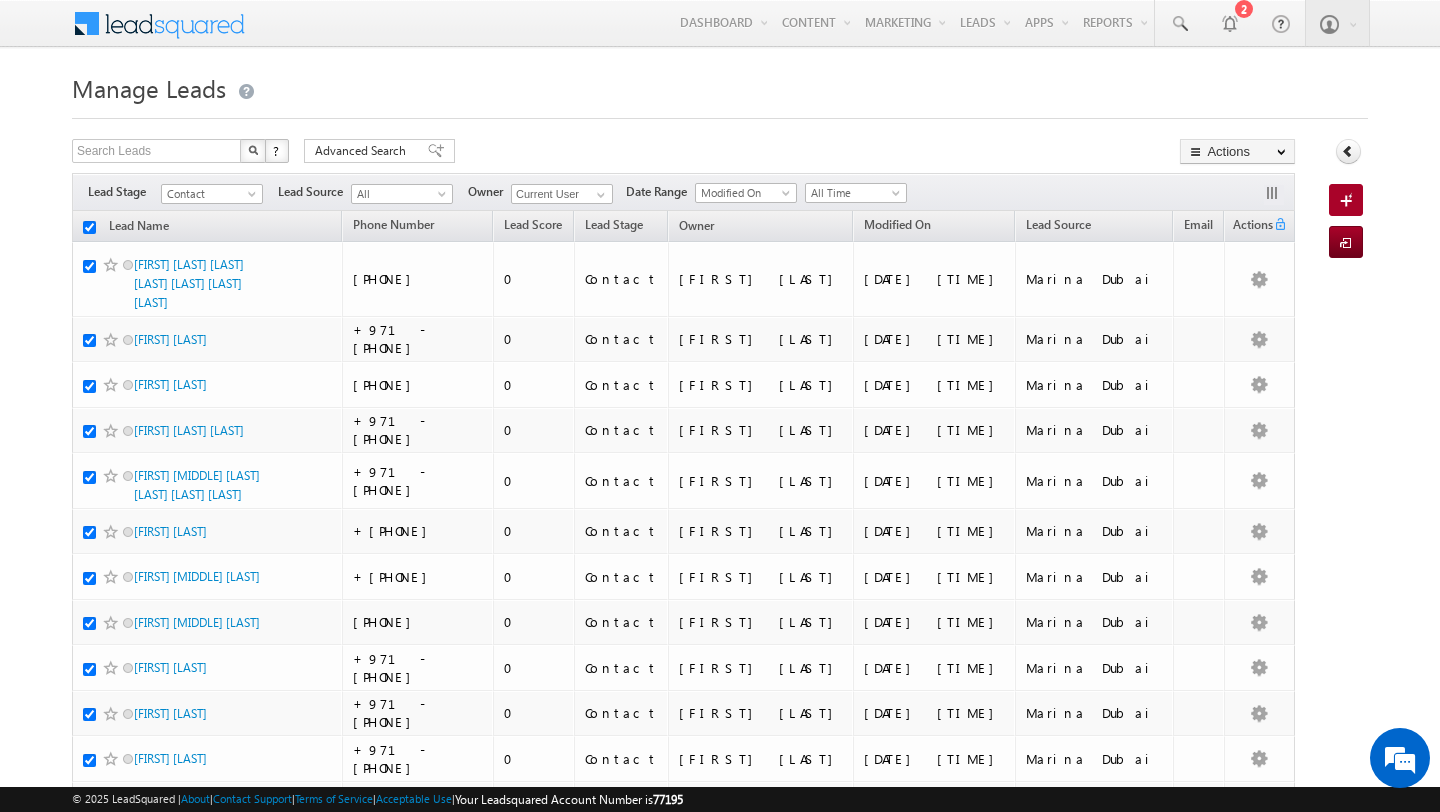 checkbox on "true" 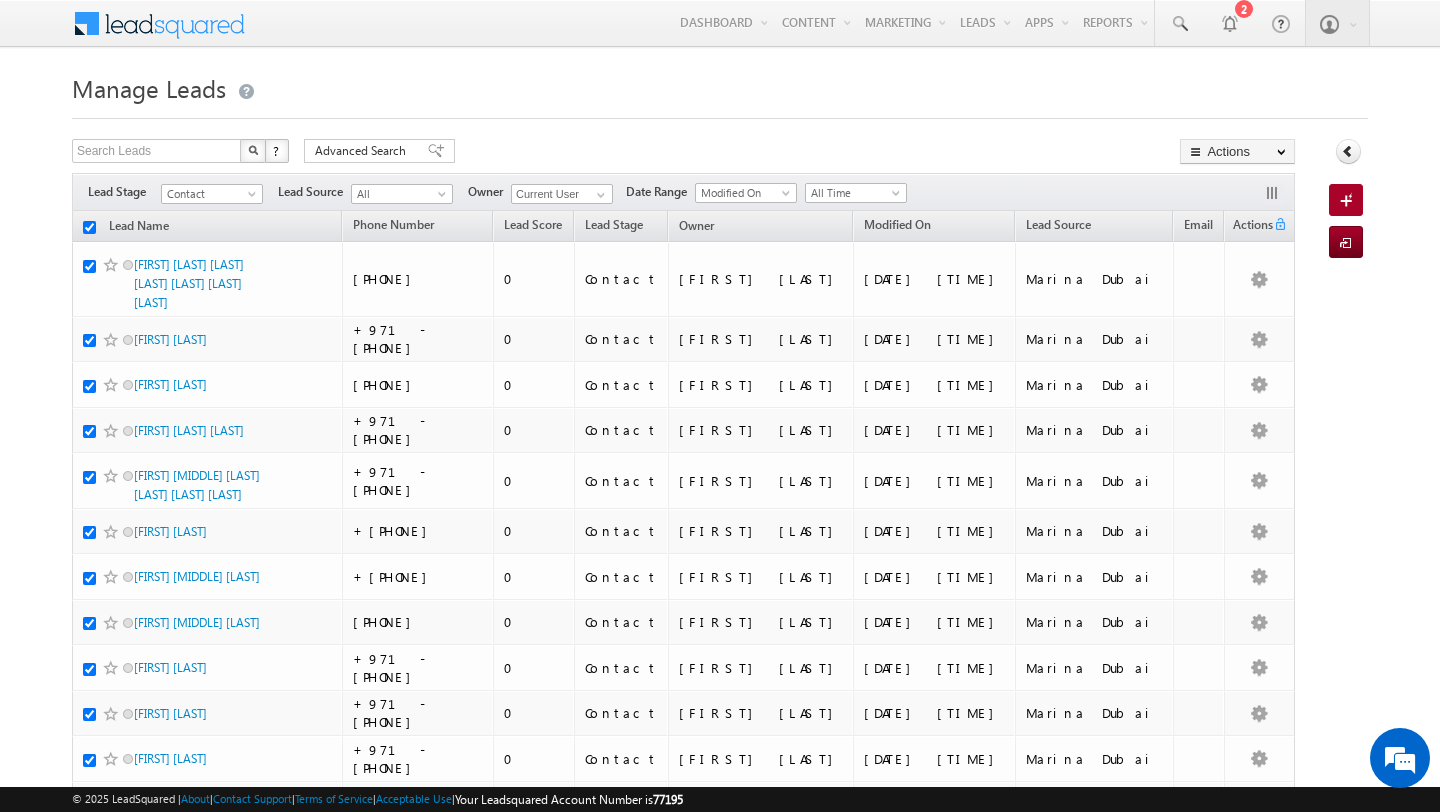 checkbox on "true" 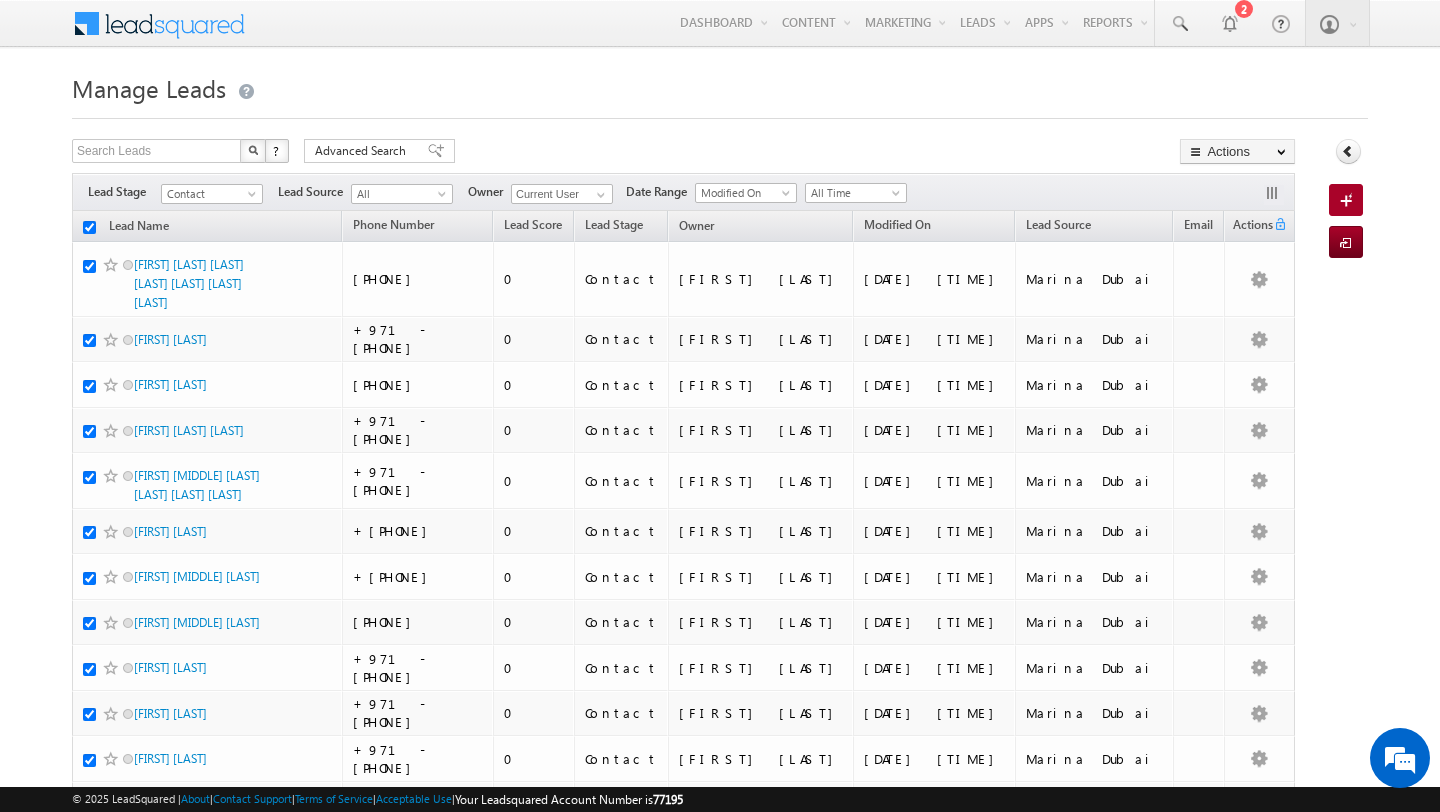 checkbox on "true" 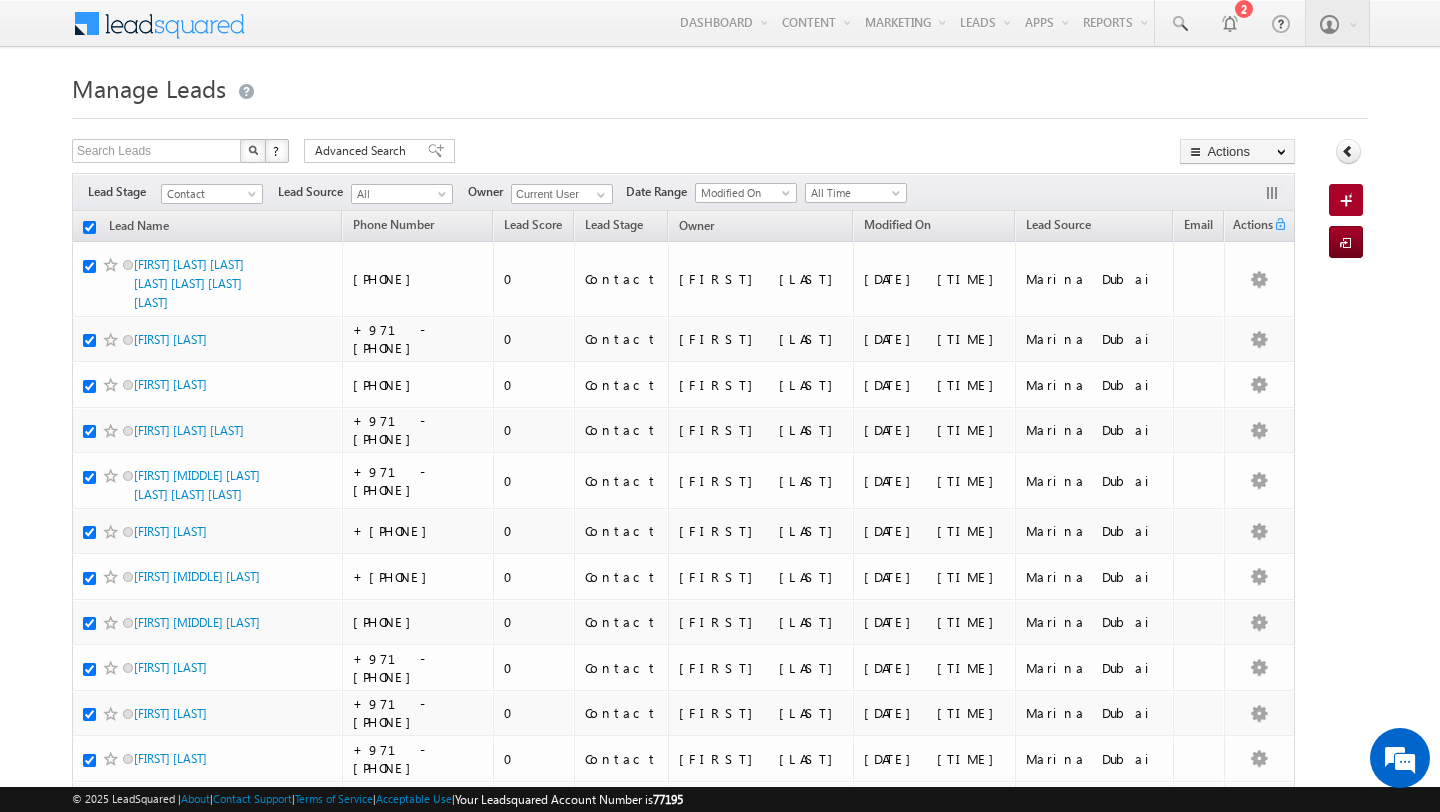 checkbox on "true" 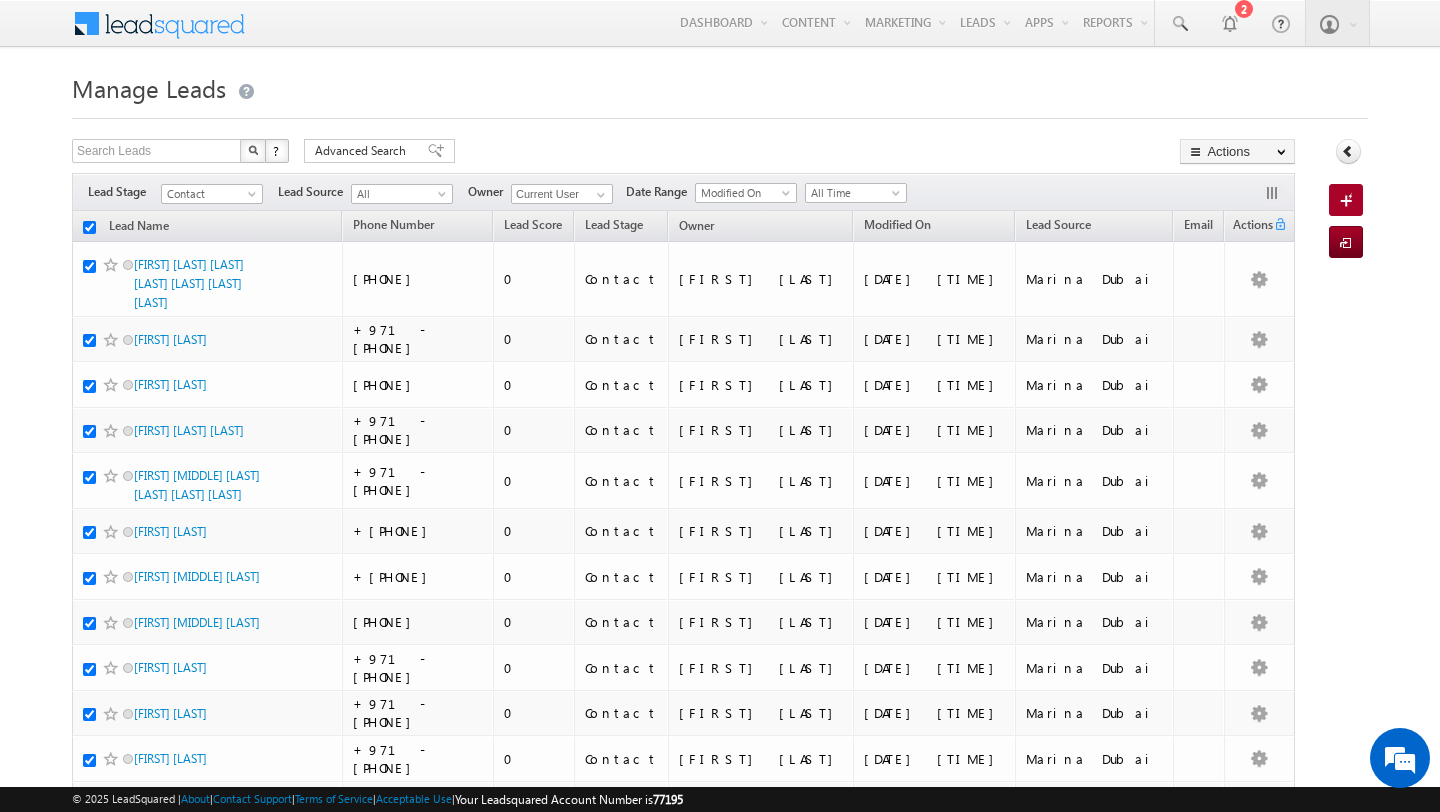 checkbox on "true" 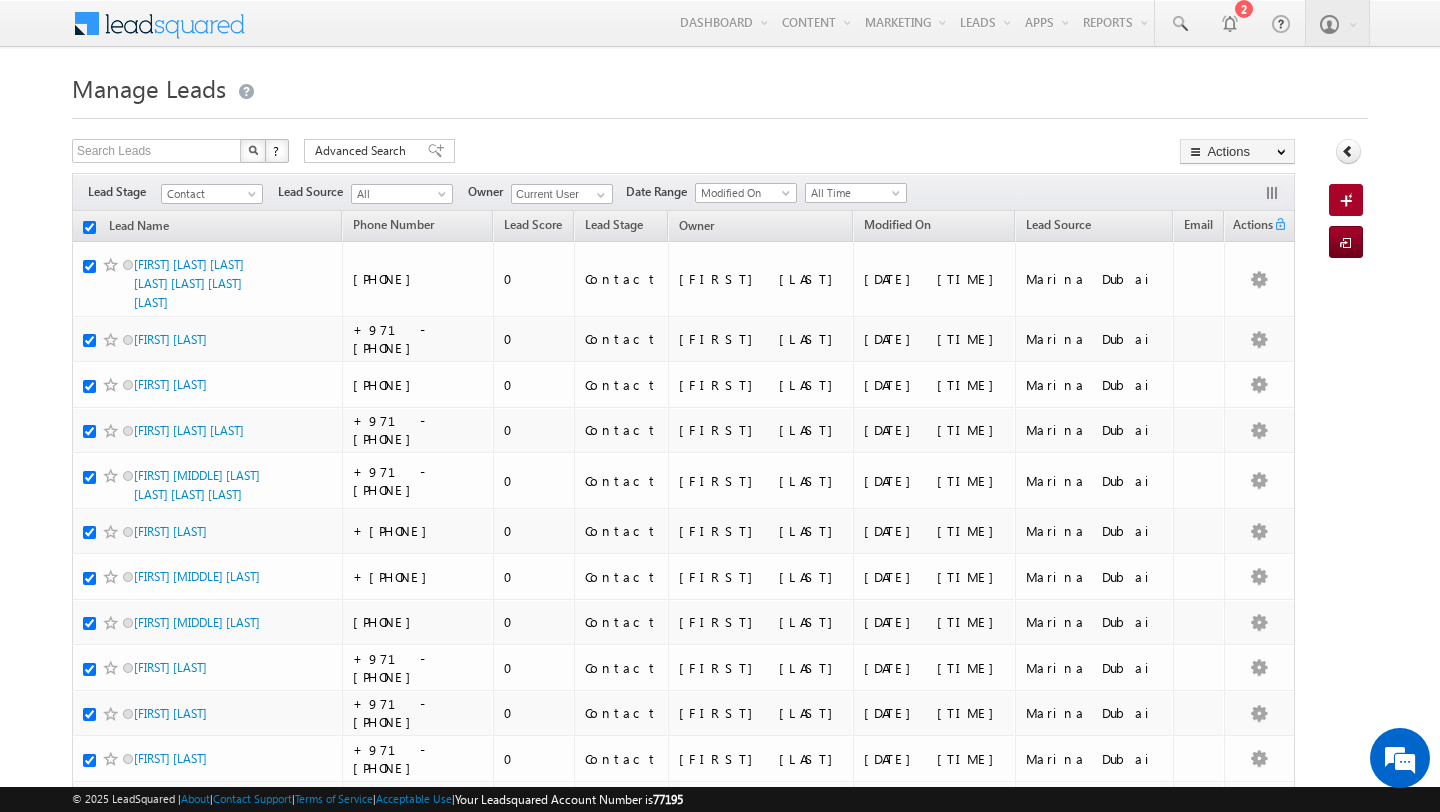 checkbox on "true" 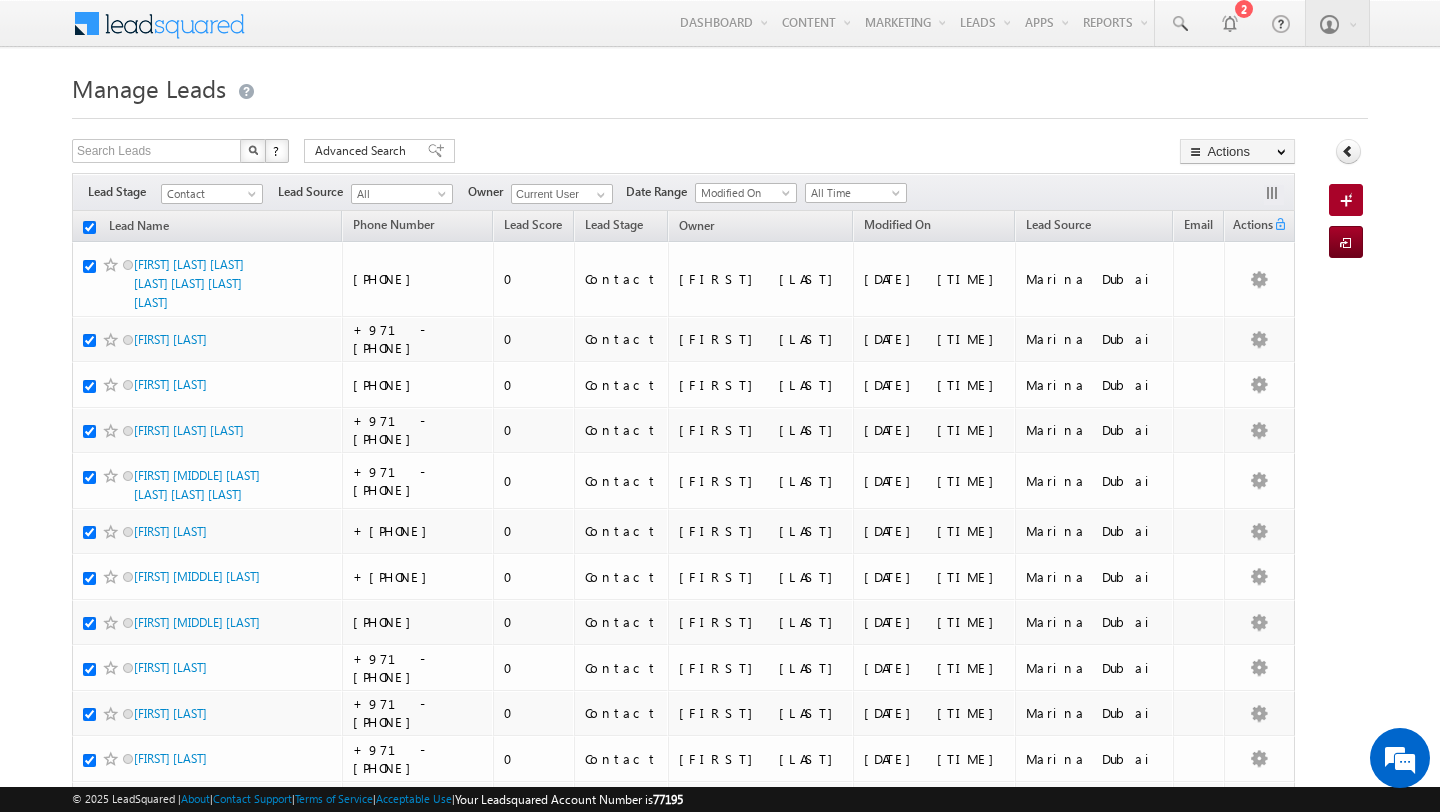 checkbox on "true" 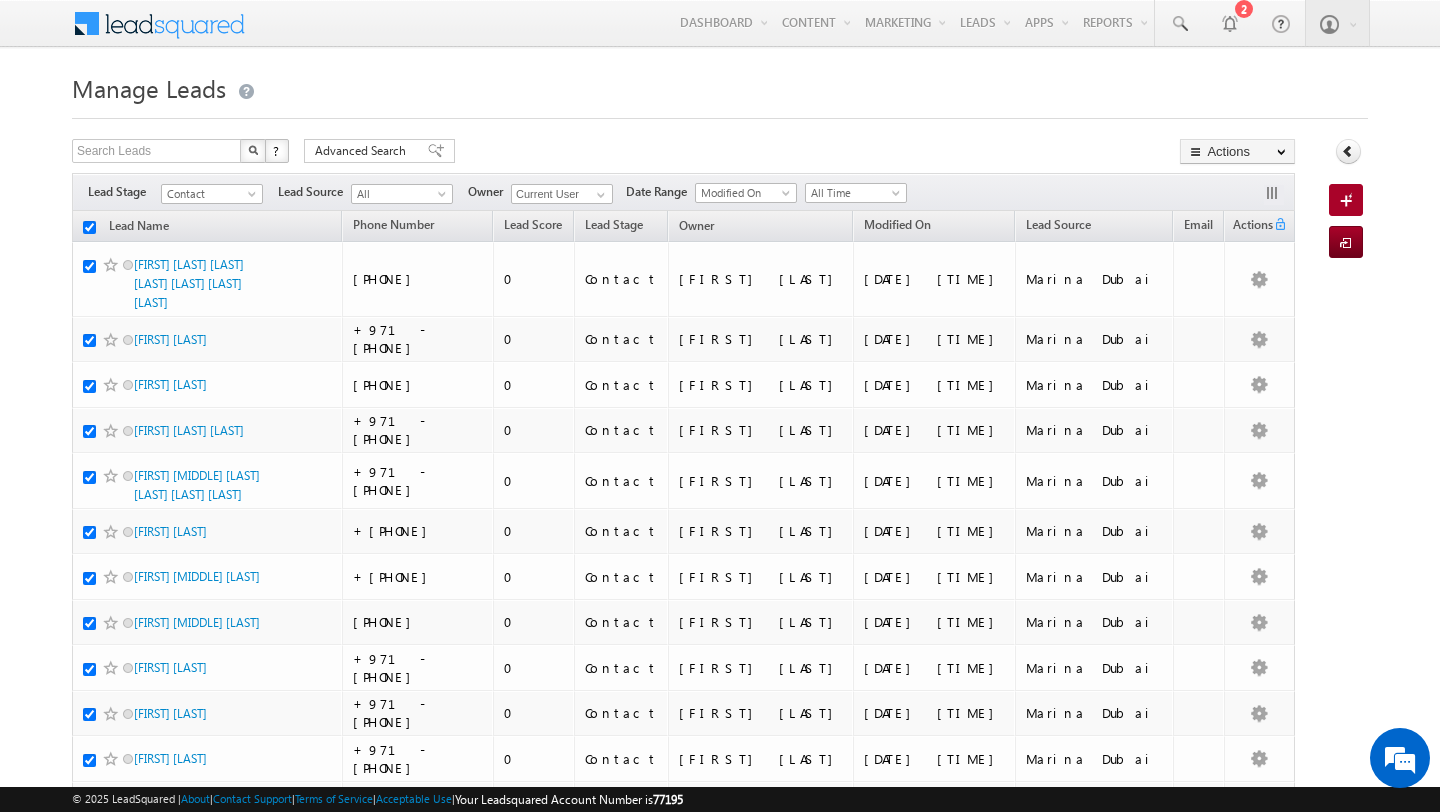 checkbox on "true" 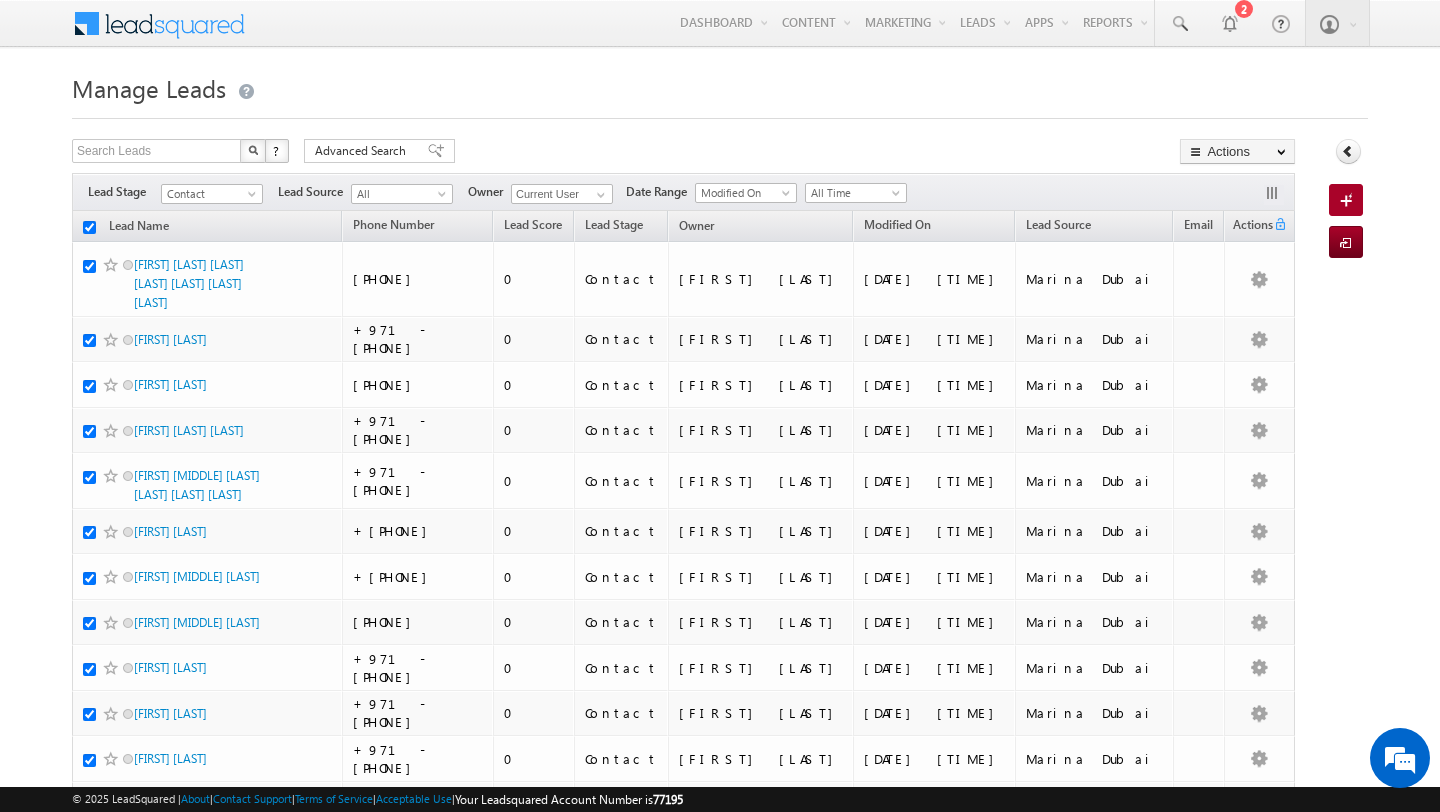 checkbox on "true" 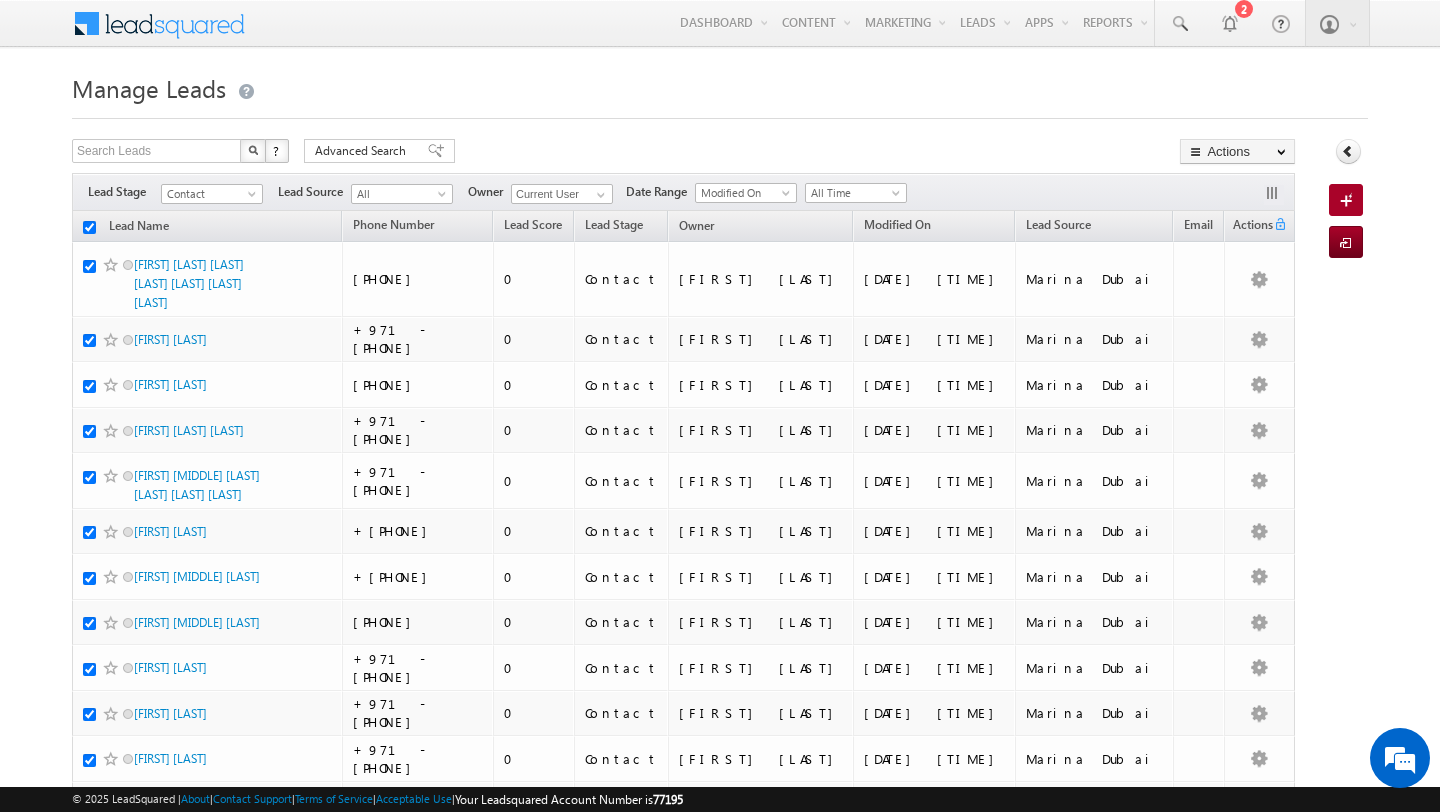checkbox on "true" 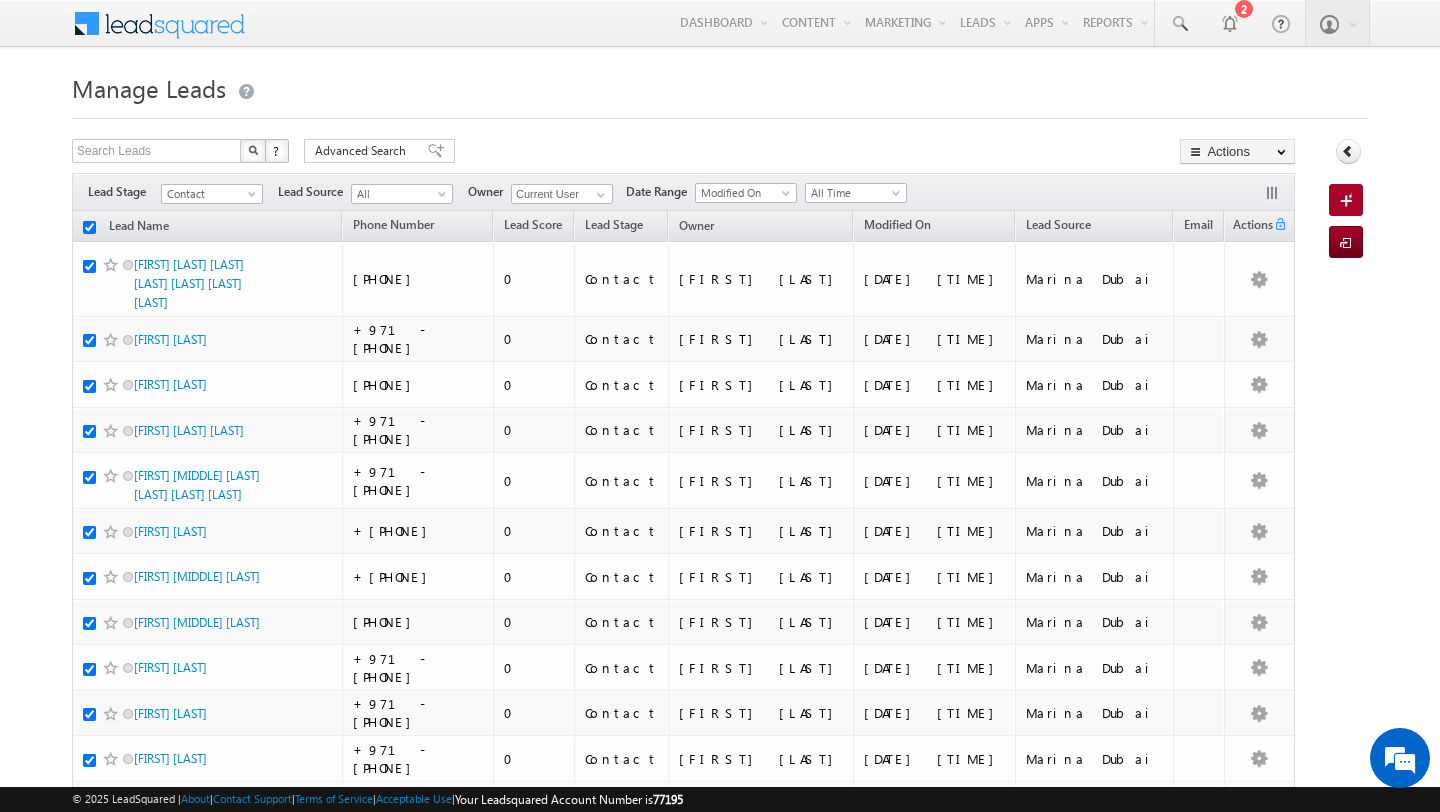 checkbox on "true" 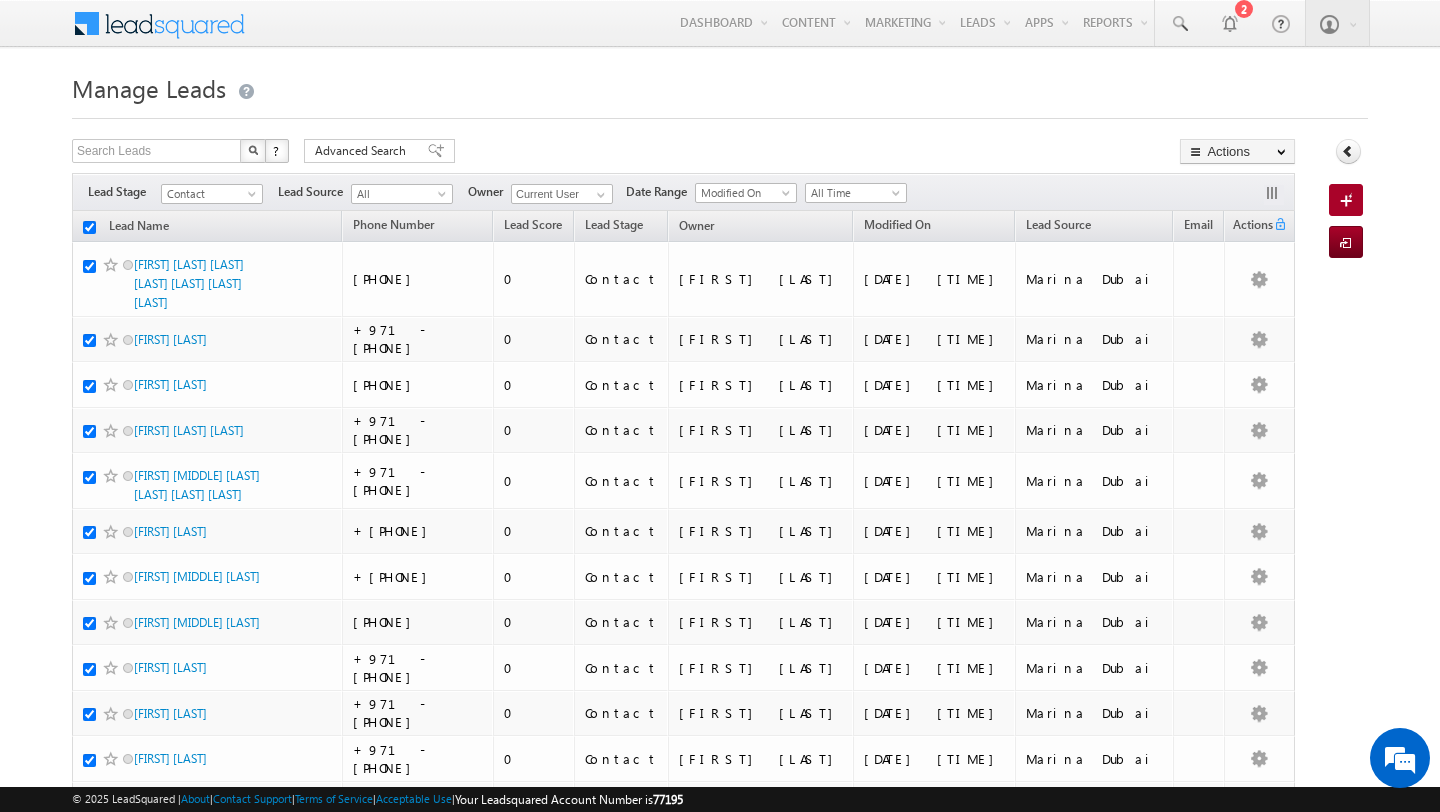 checkbox on "true" 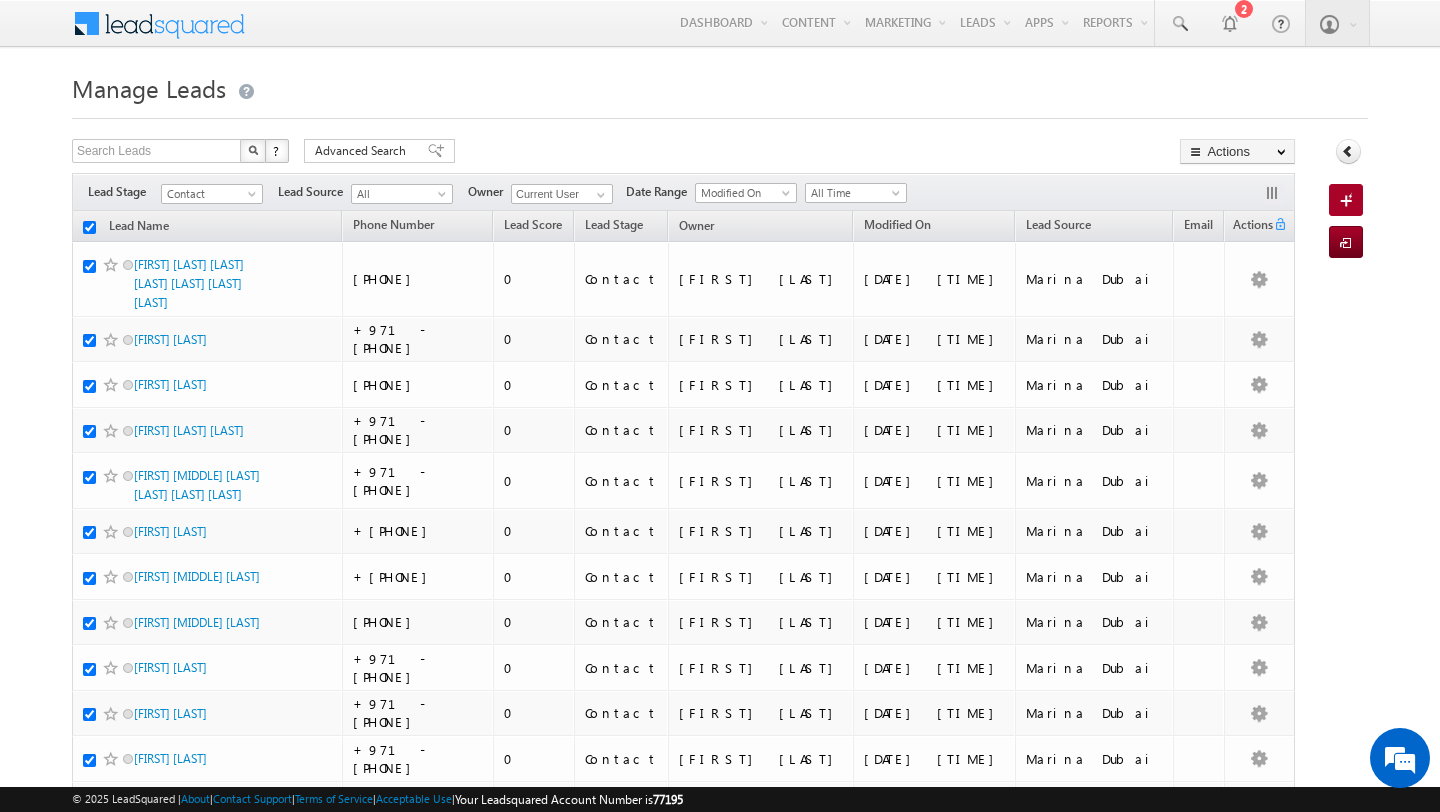checkbox on "true" 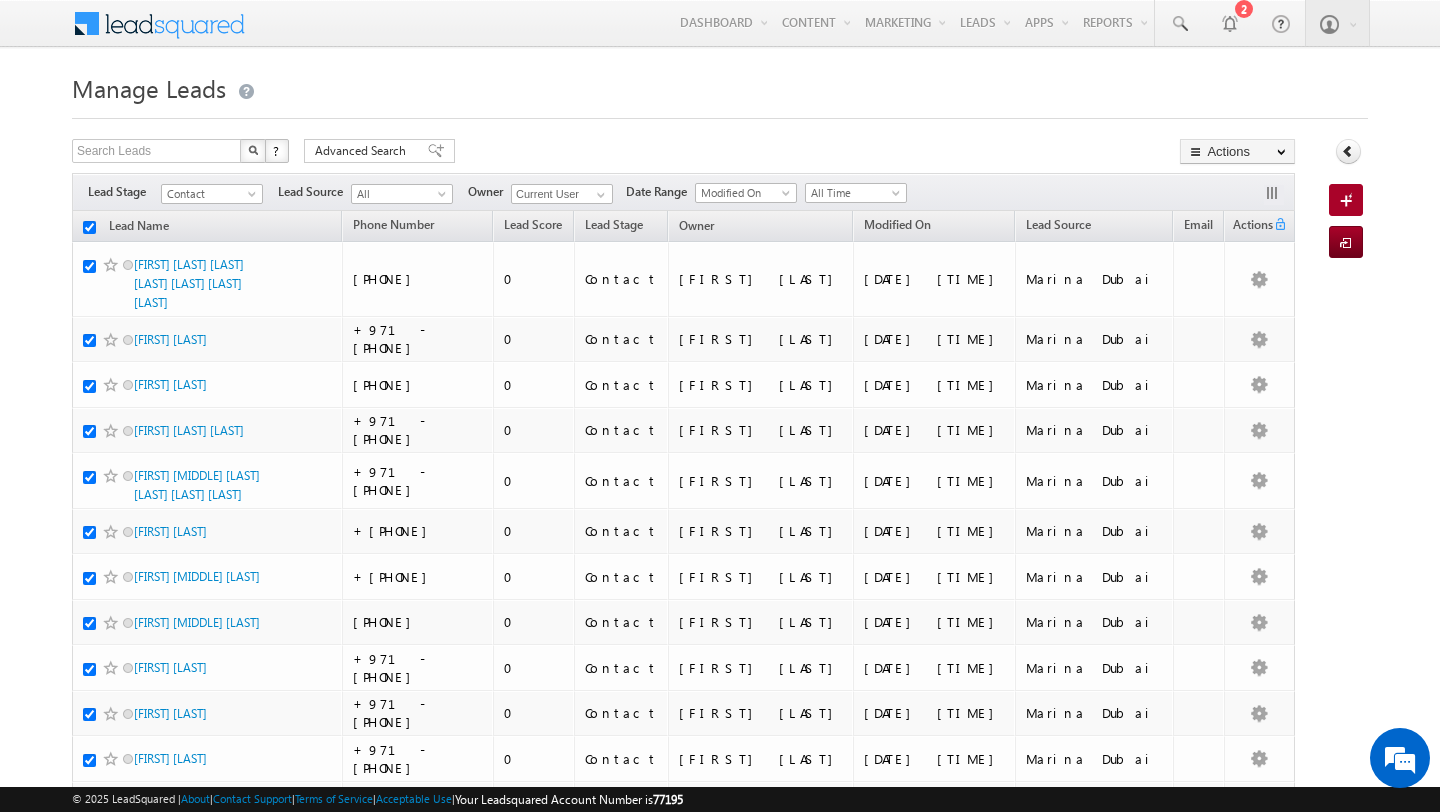 checkbox on "true" 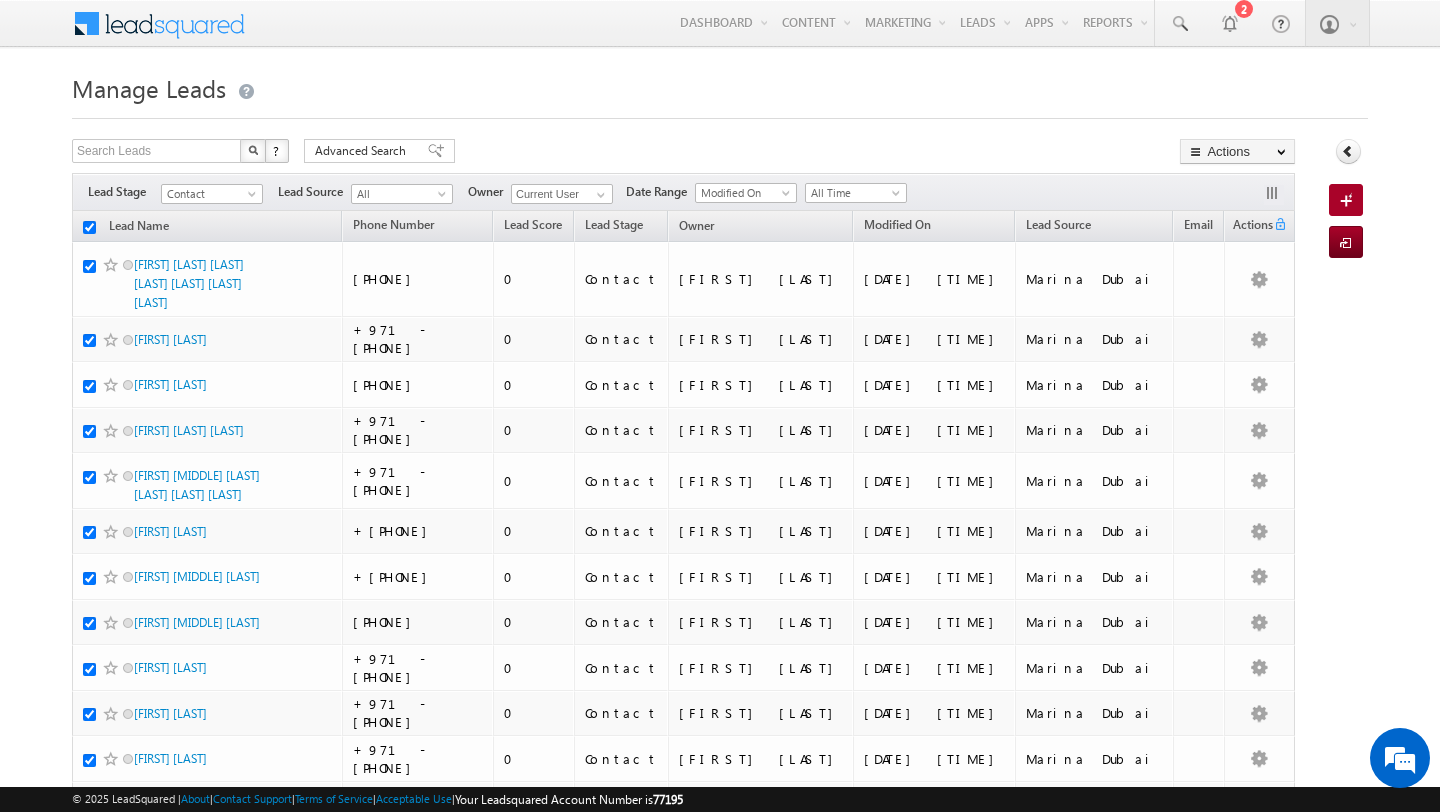 checkbox on "true" 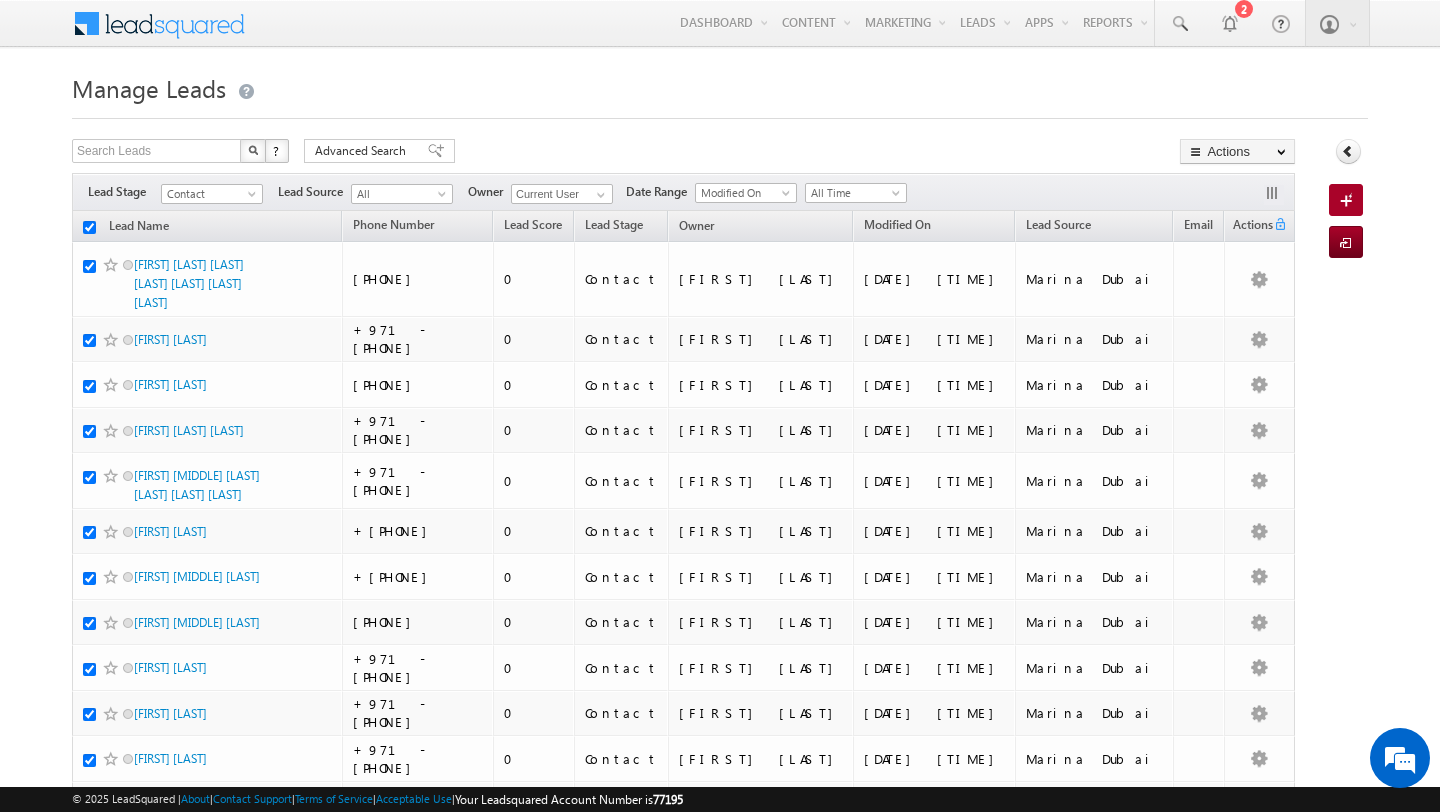checkbox on "true" 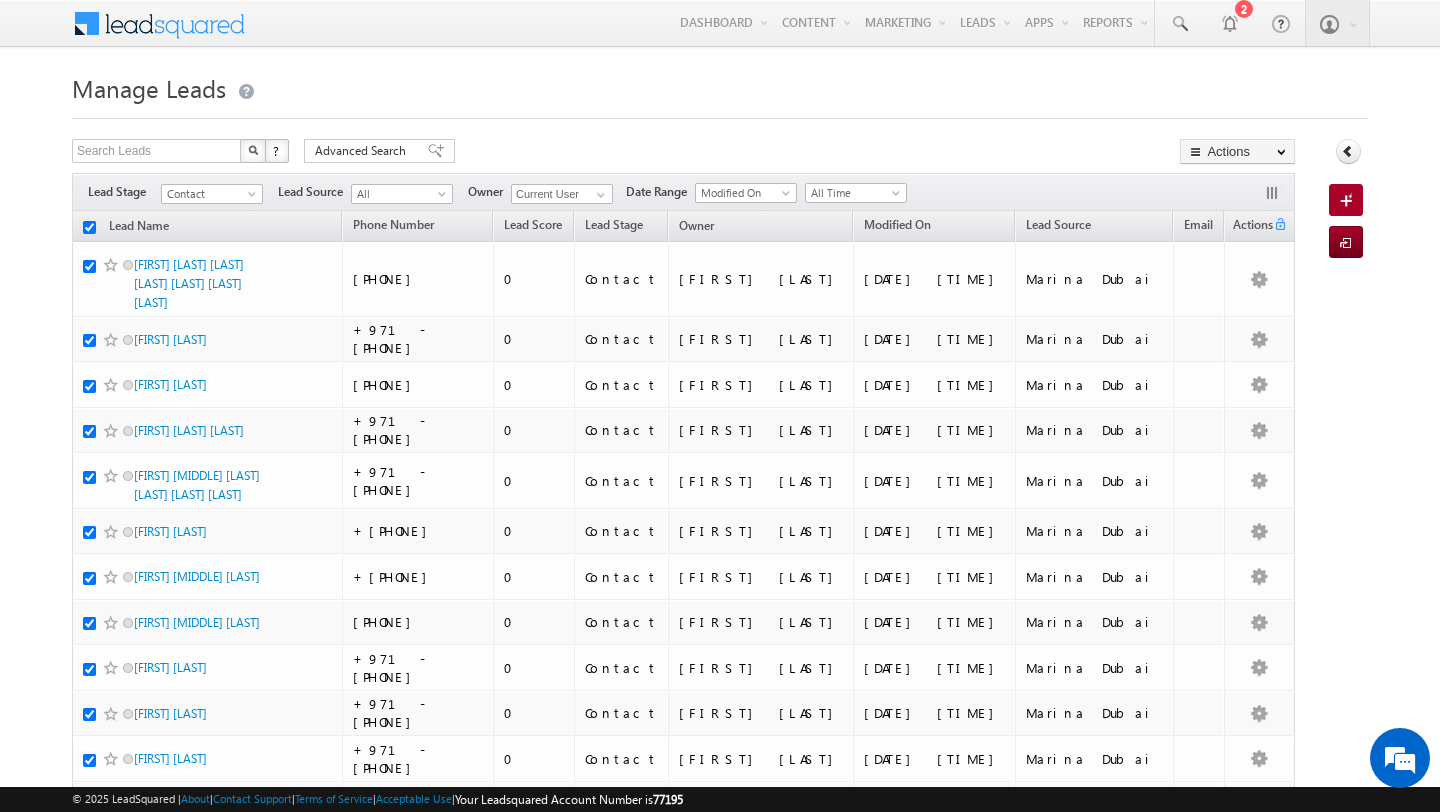 checkbox on "true" 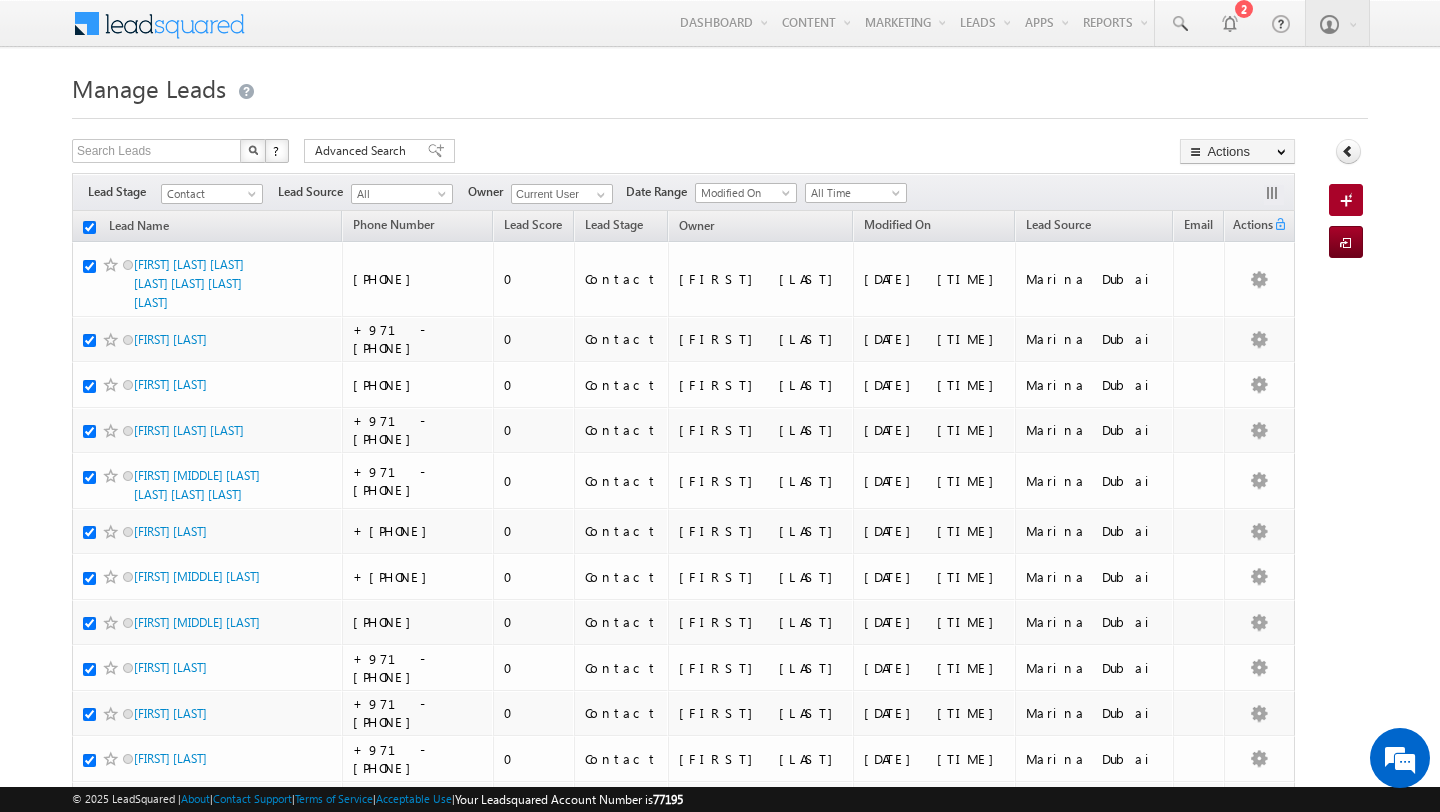 checkbox on "true" 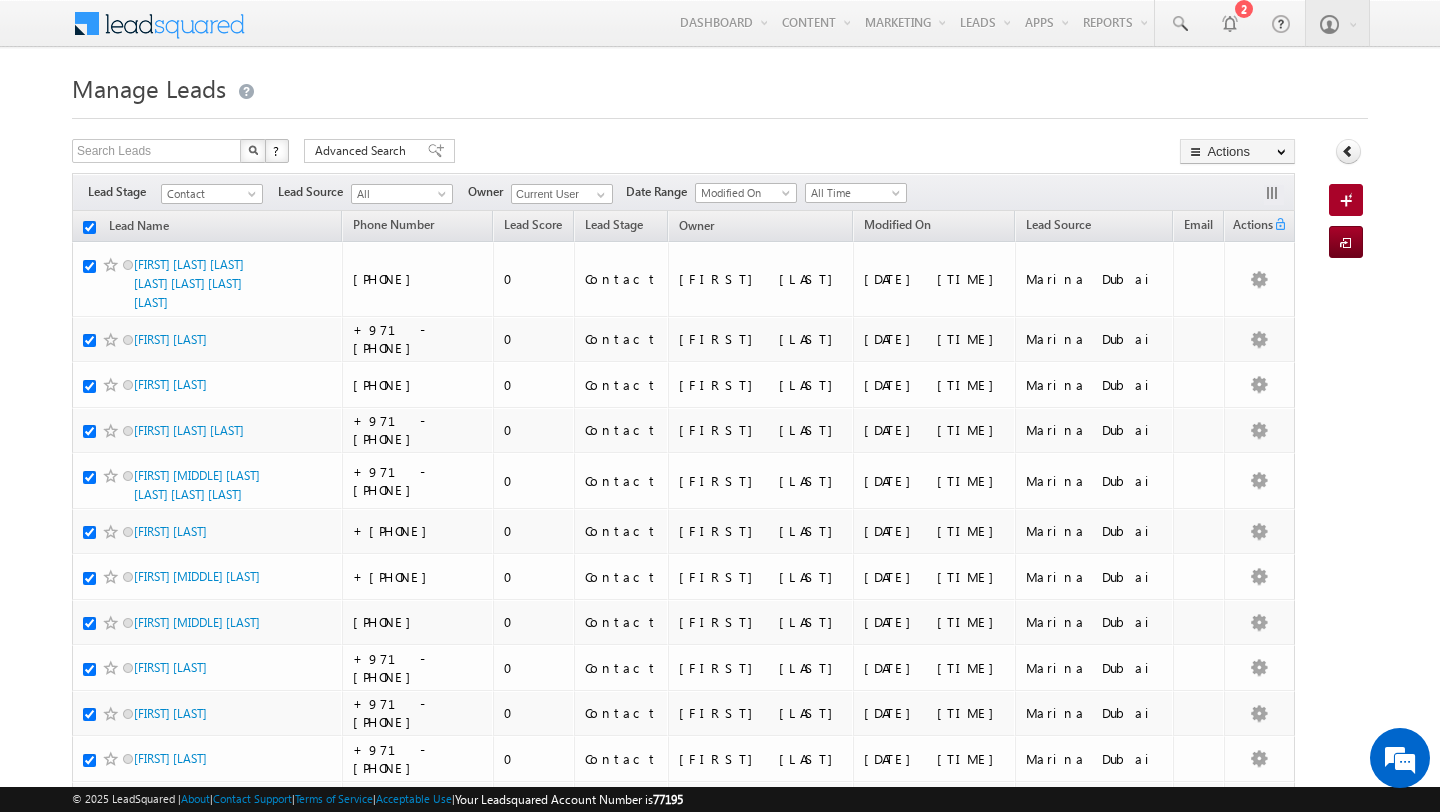 checkbox on "true" 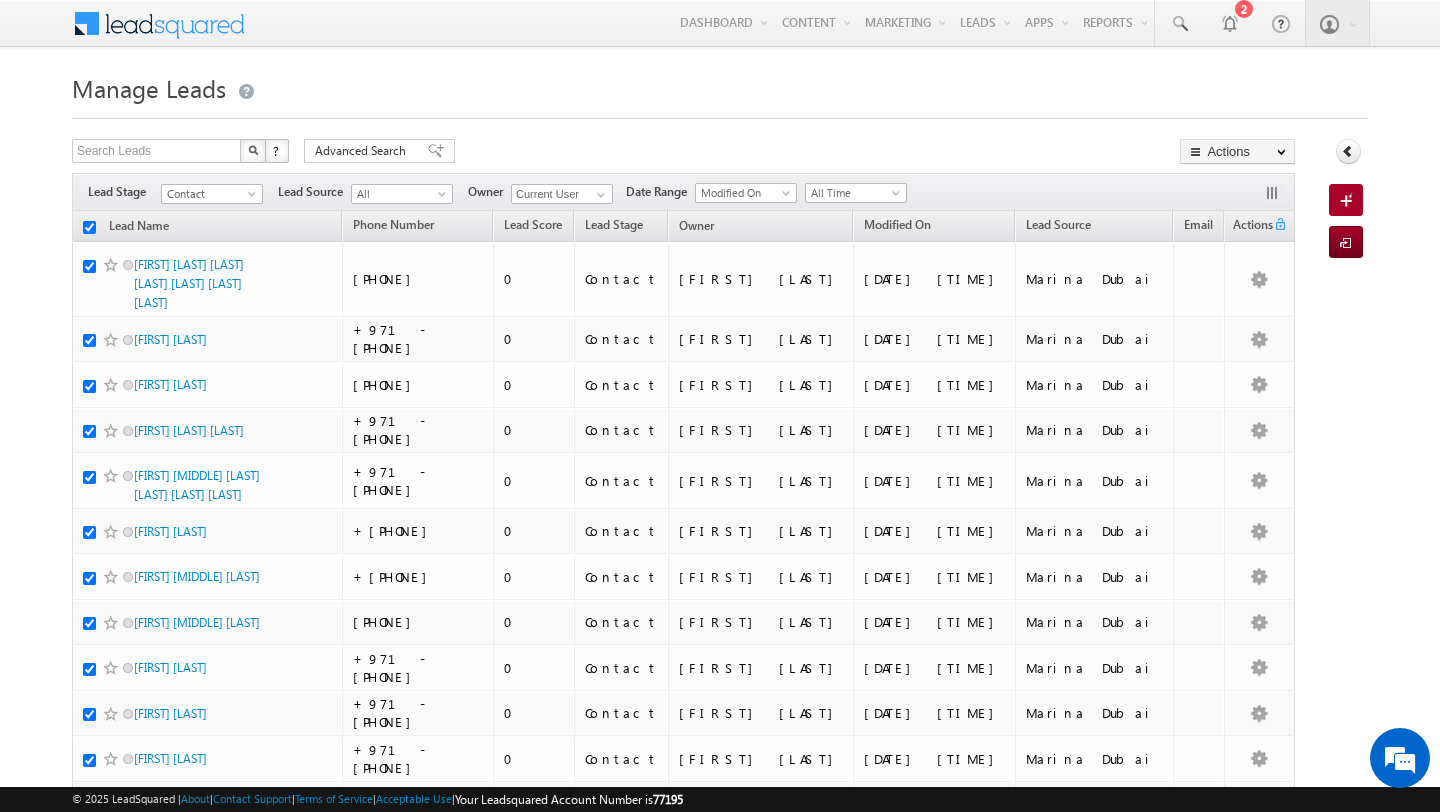 checkbox on "true" 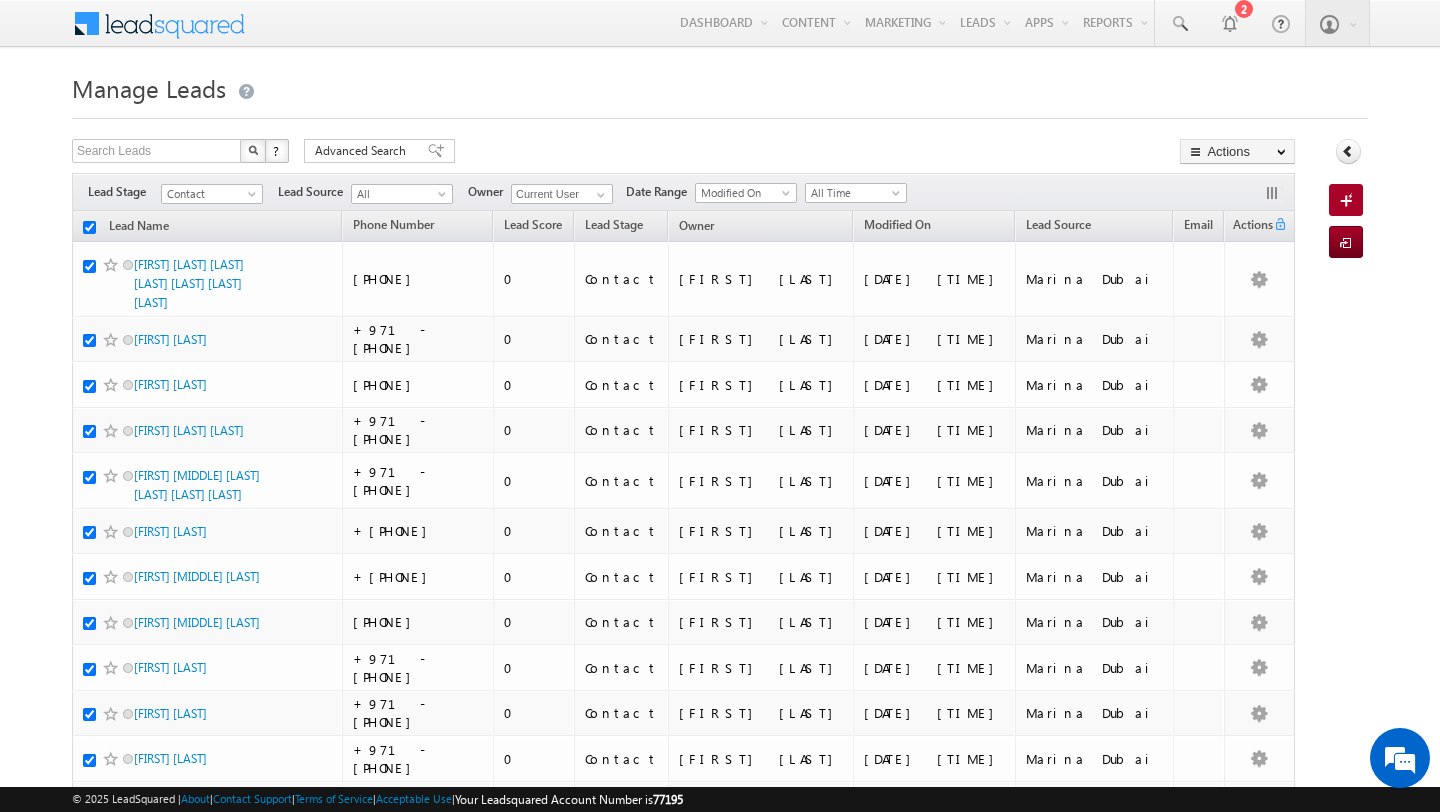 checkbox on "true" 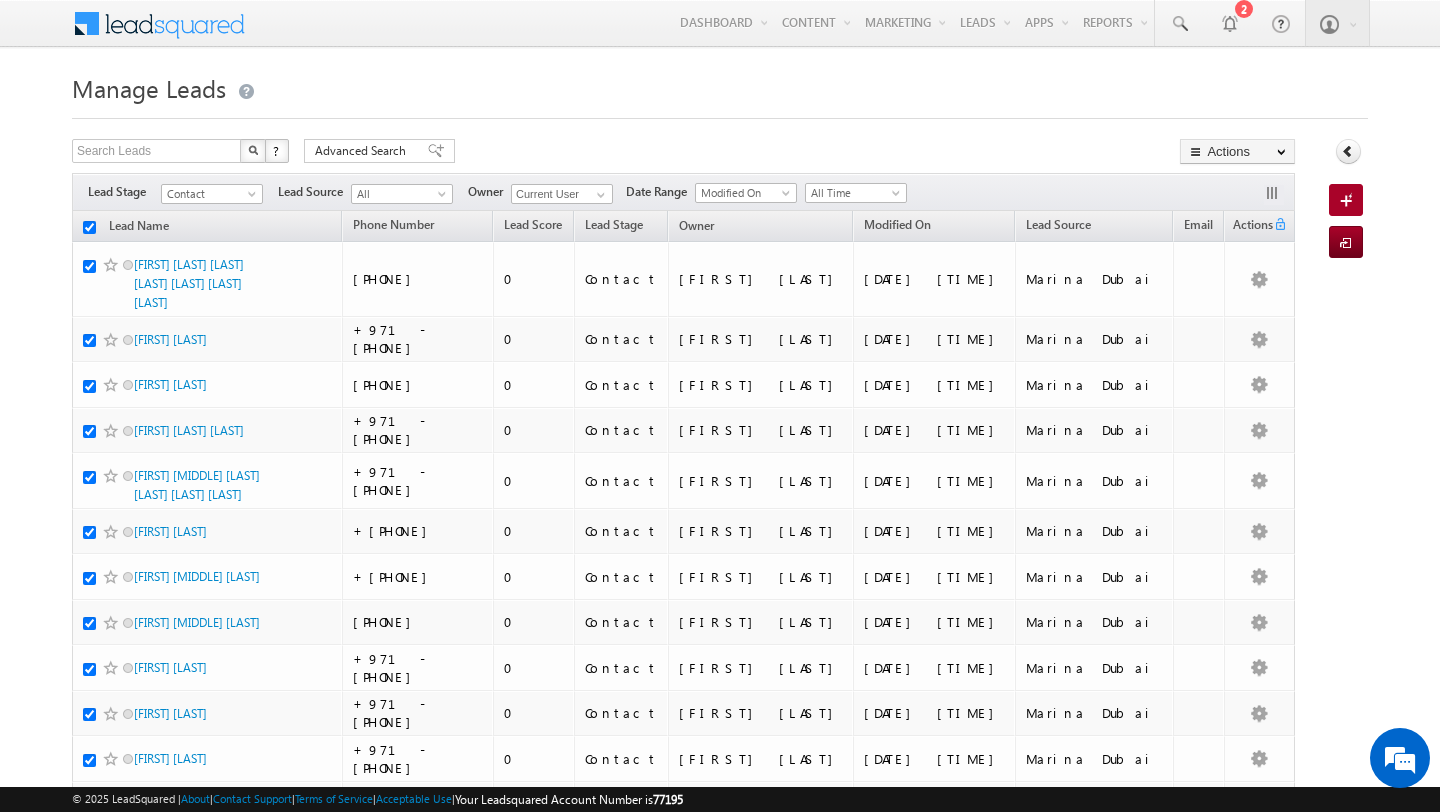checkbox on "true" 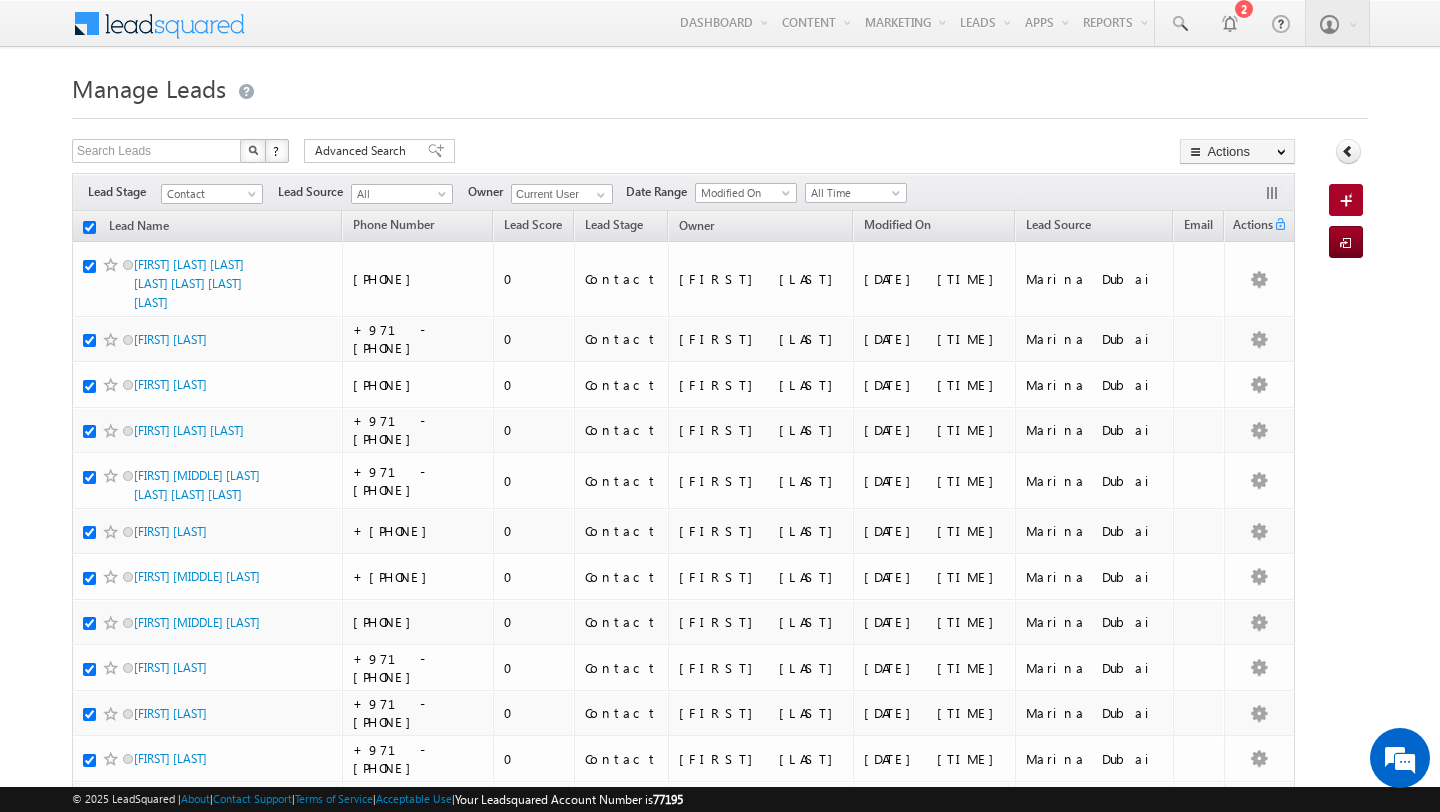 checkbox on "true" 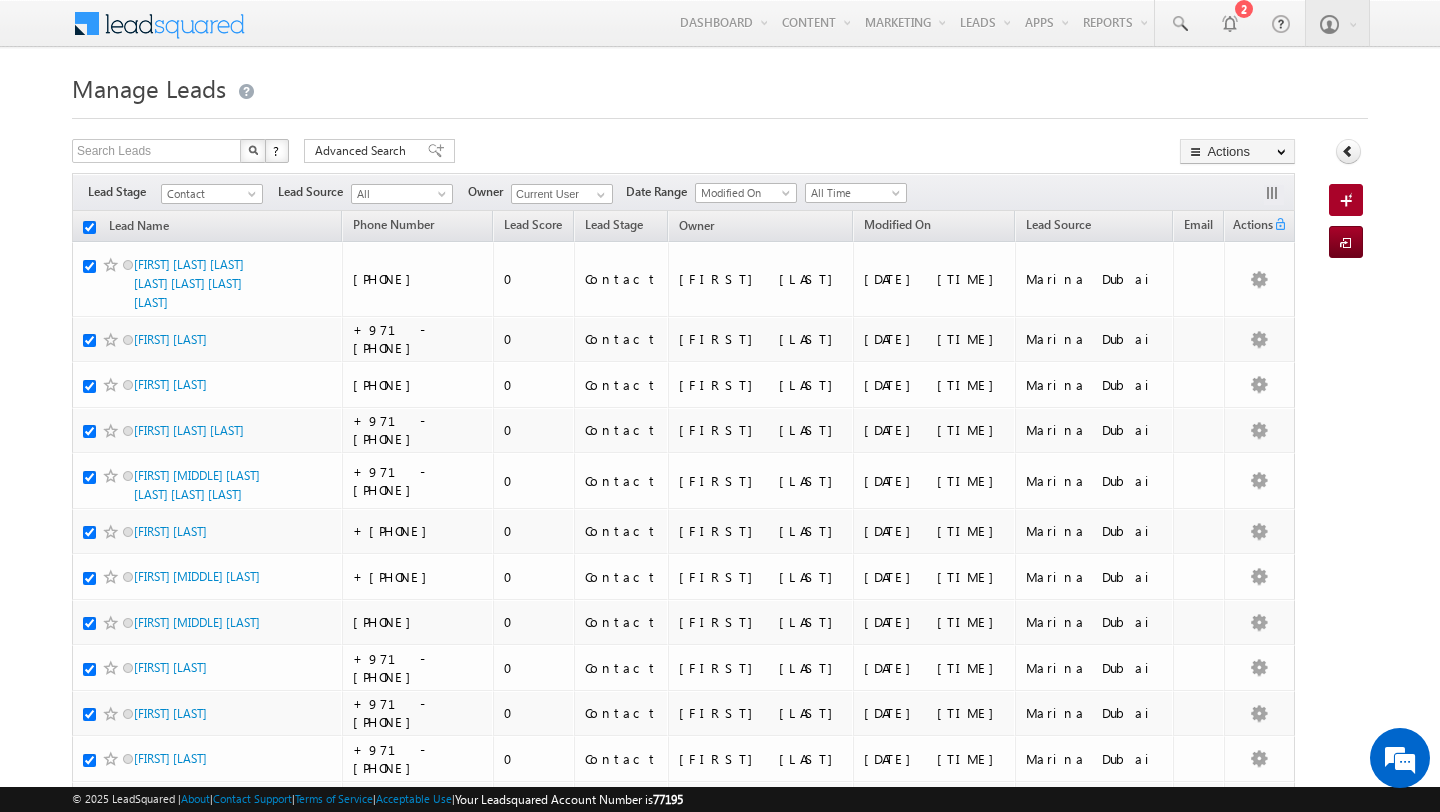 checkbox on "true" 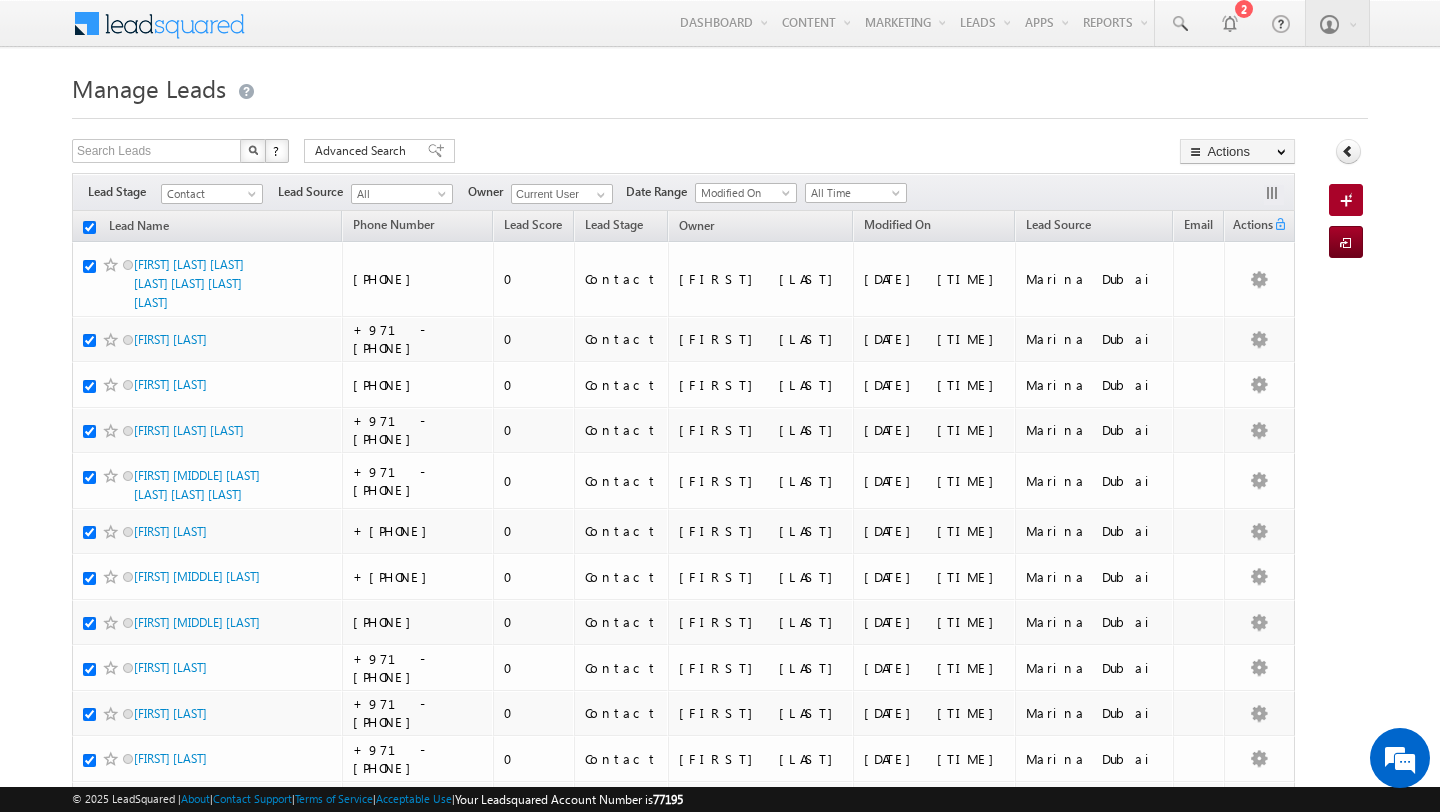 checkbox on "true" 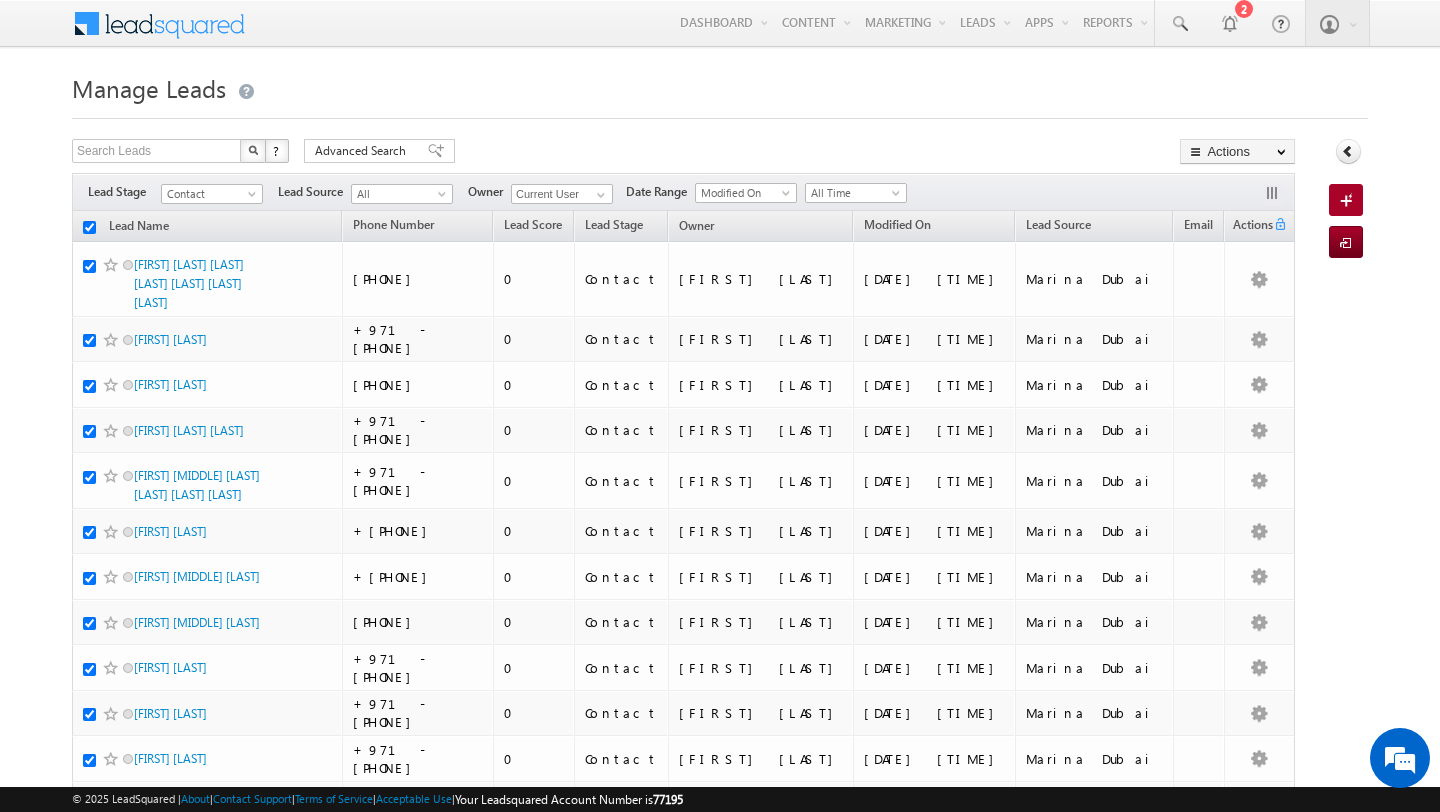 checkbox on "true" 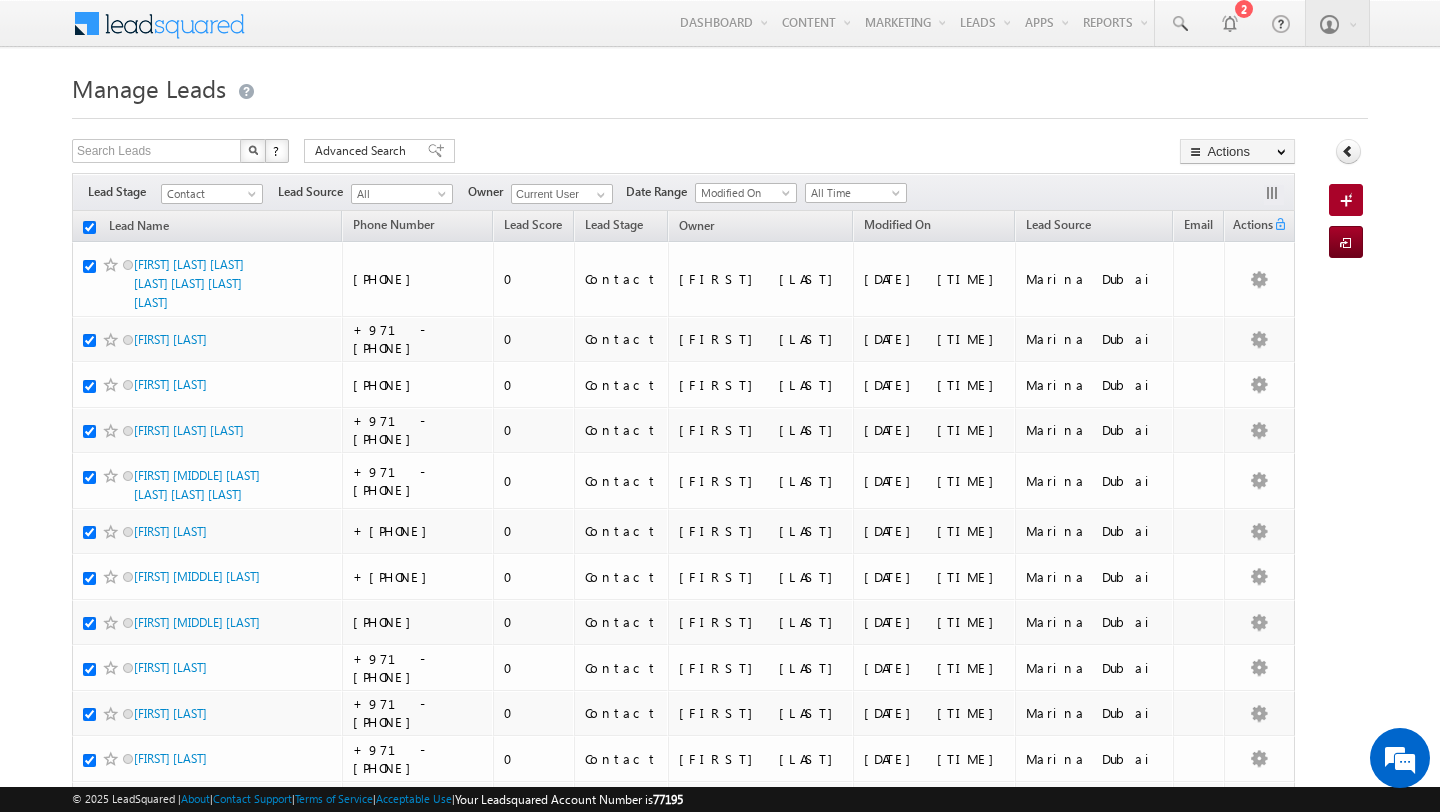 checkbox on "true" 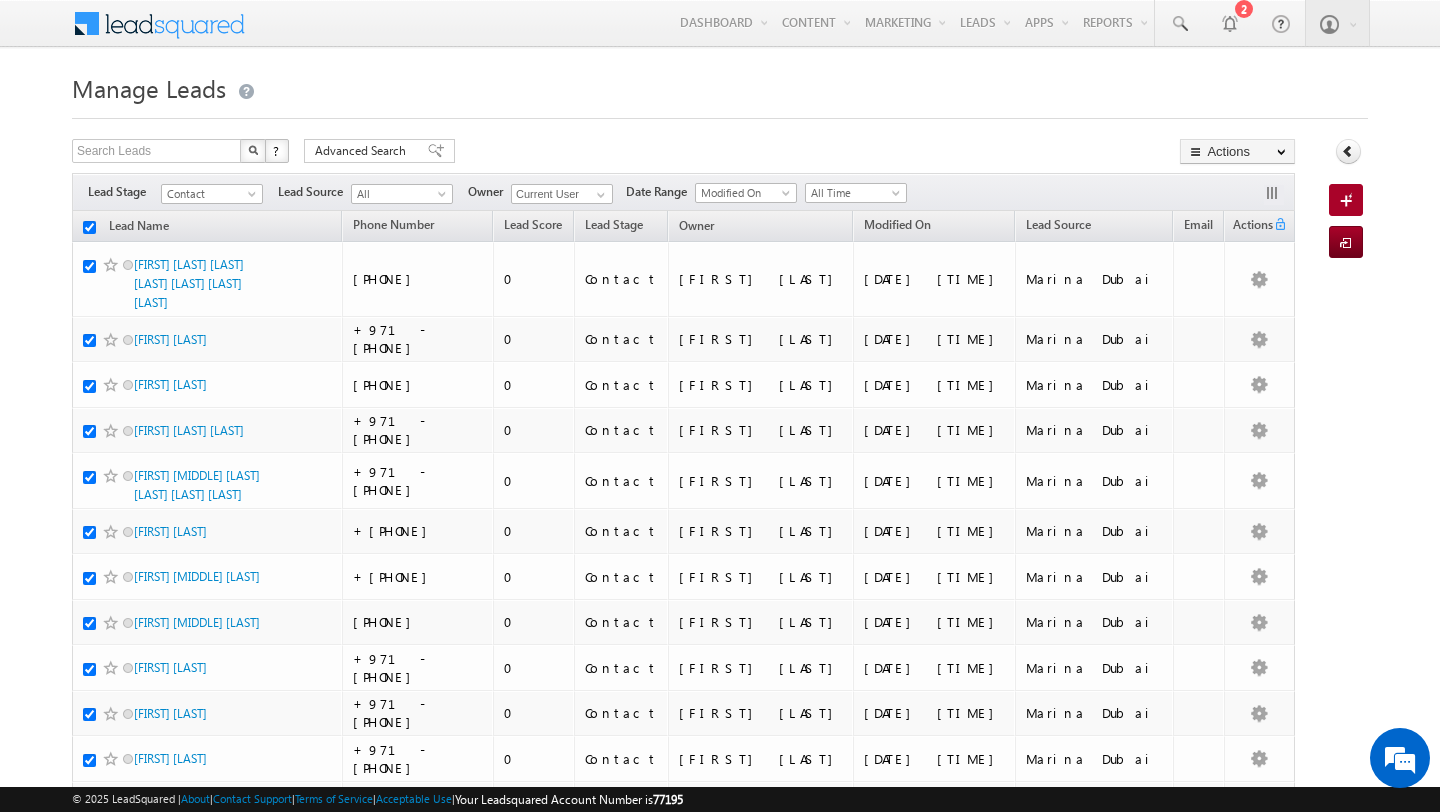 checkbox on "true" 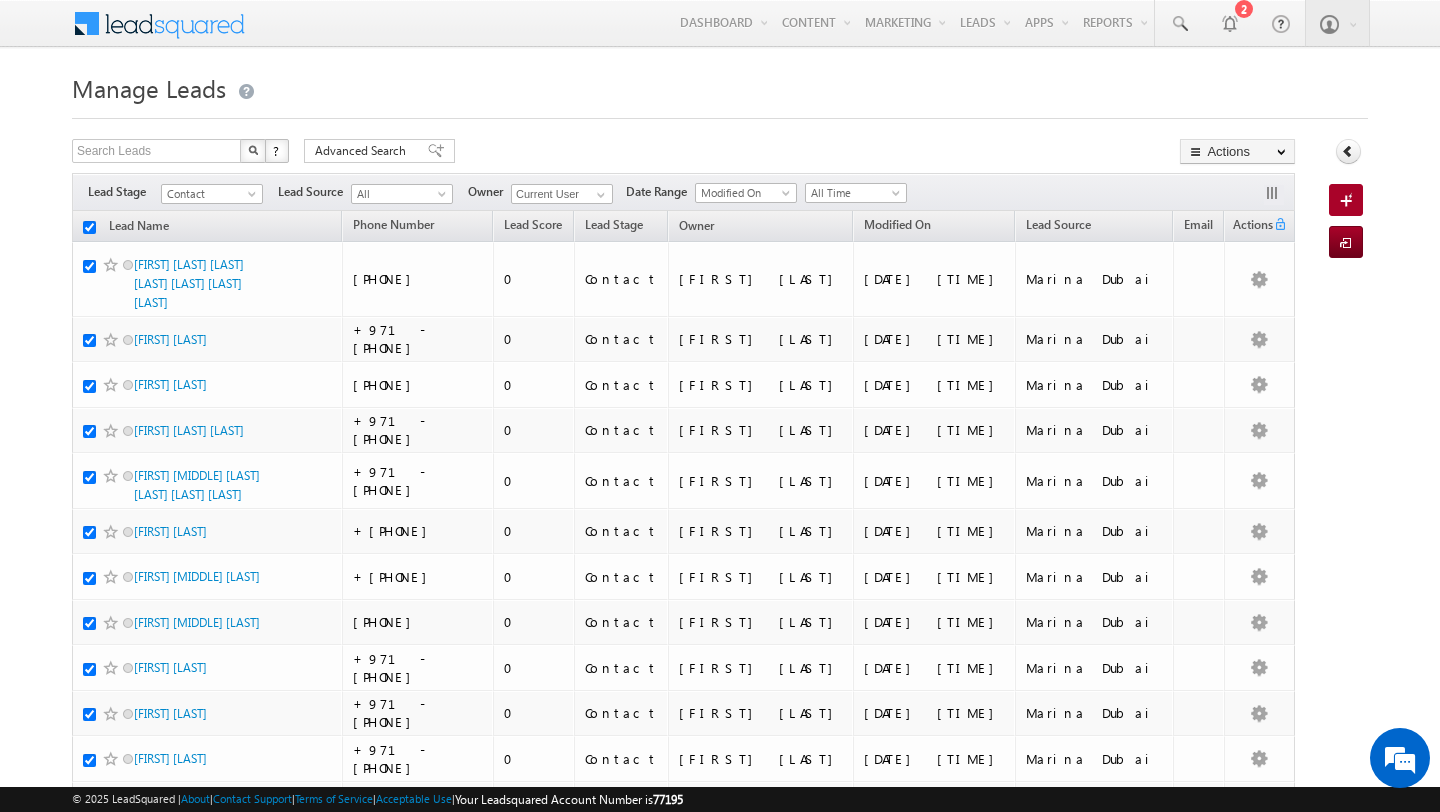 checkbox on "true" 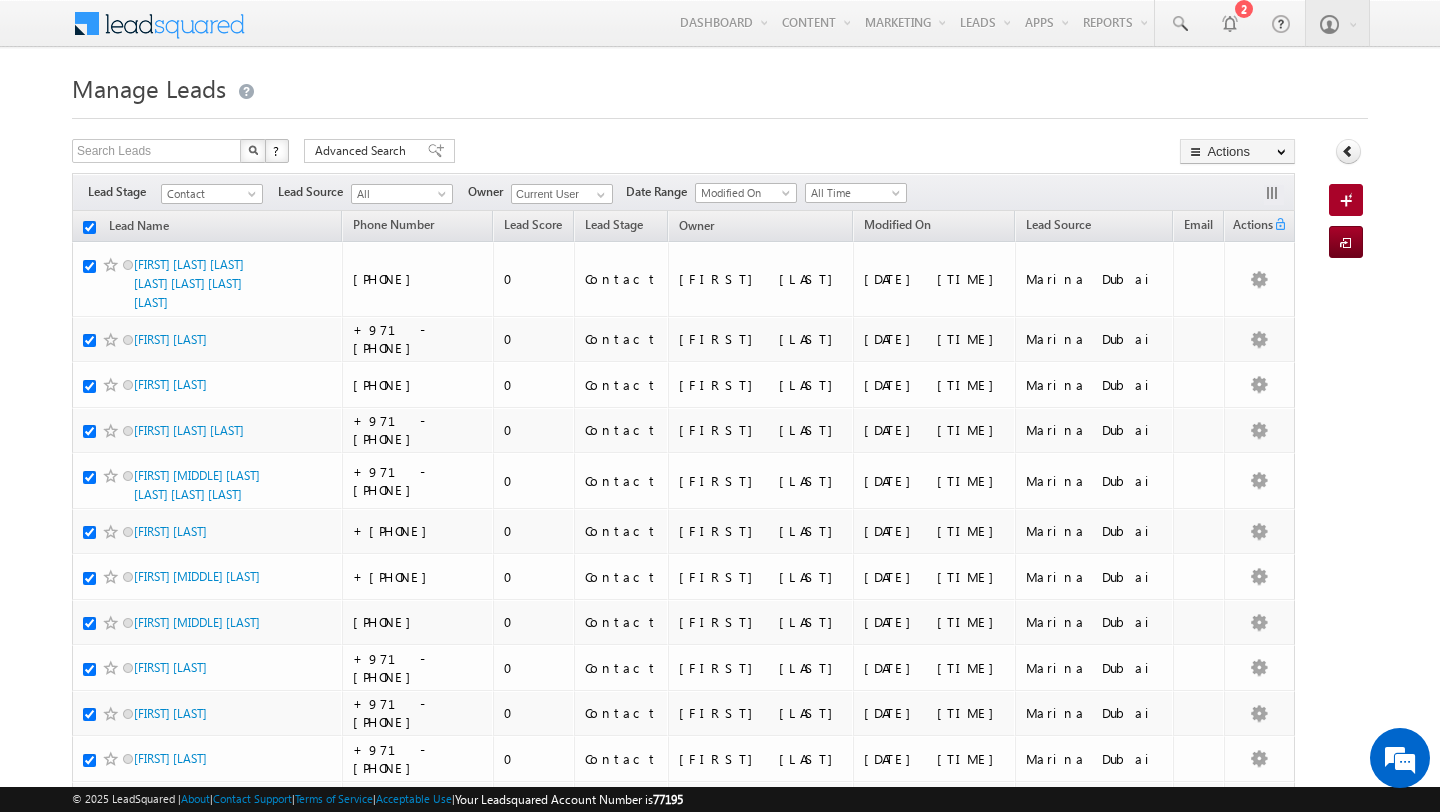 checkbox on "true" 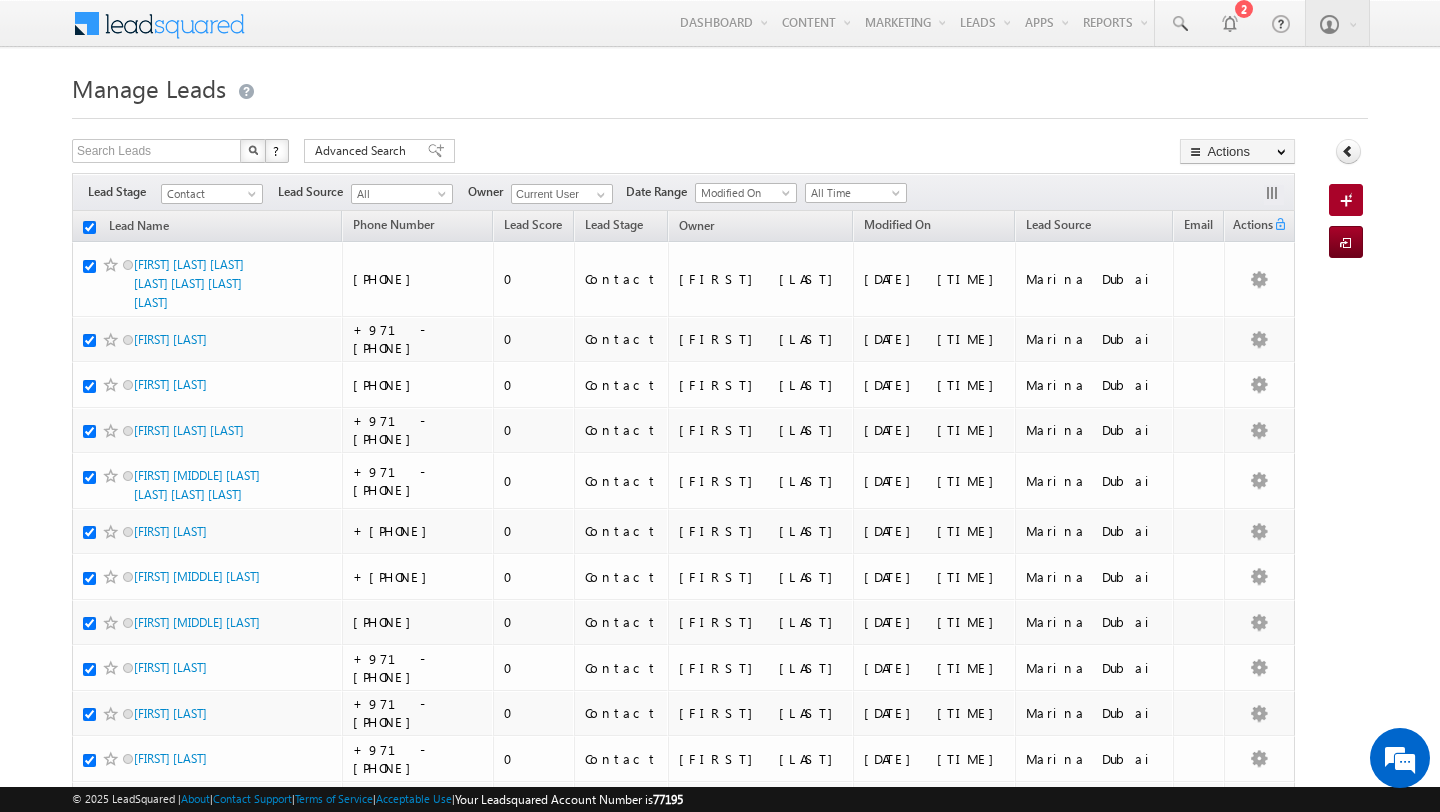 checkbox on "true" 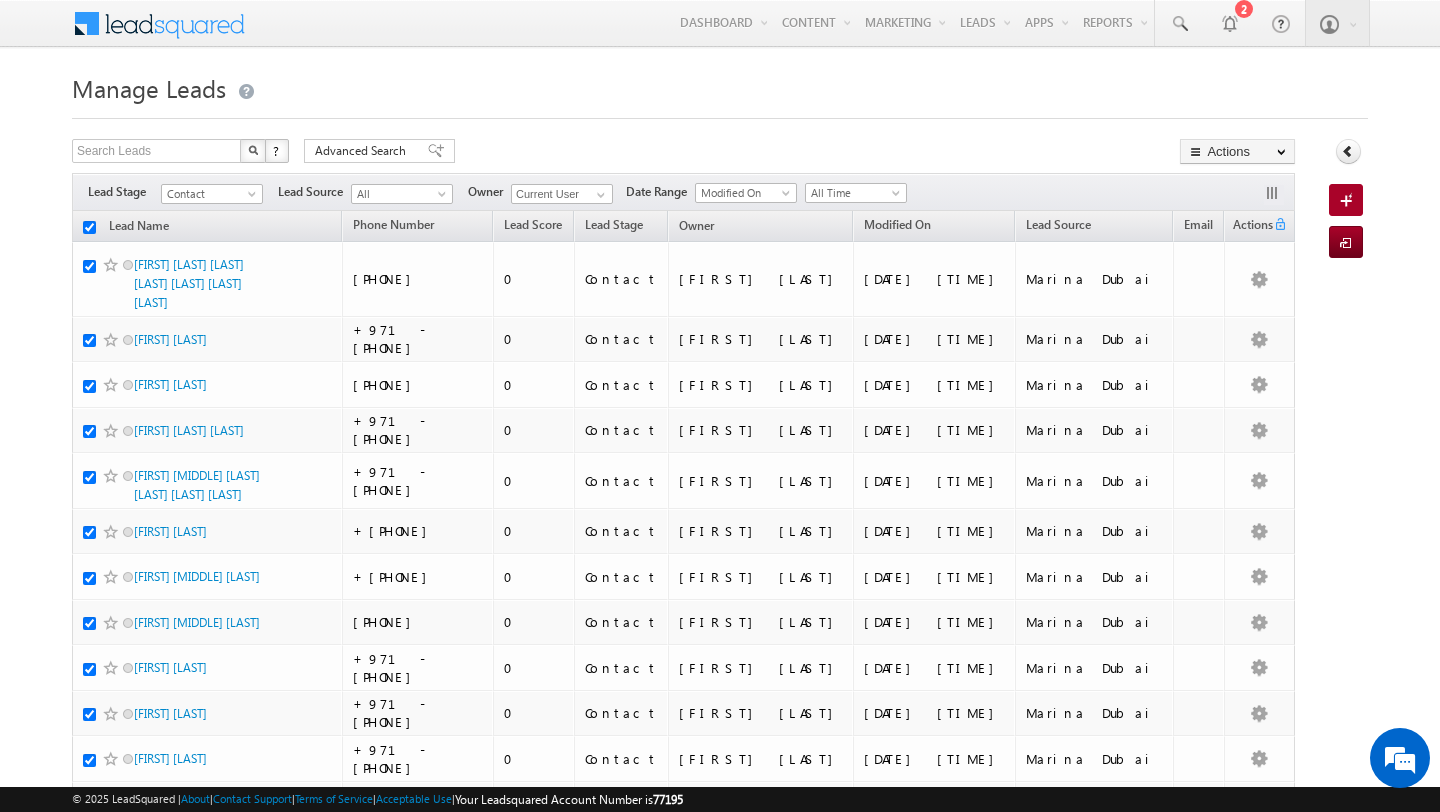checkbox on "true" 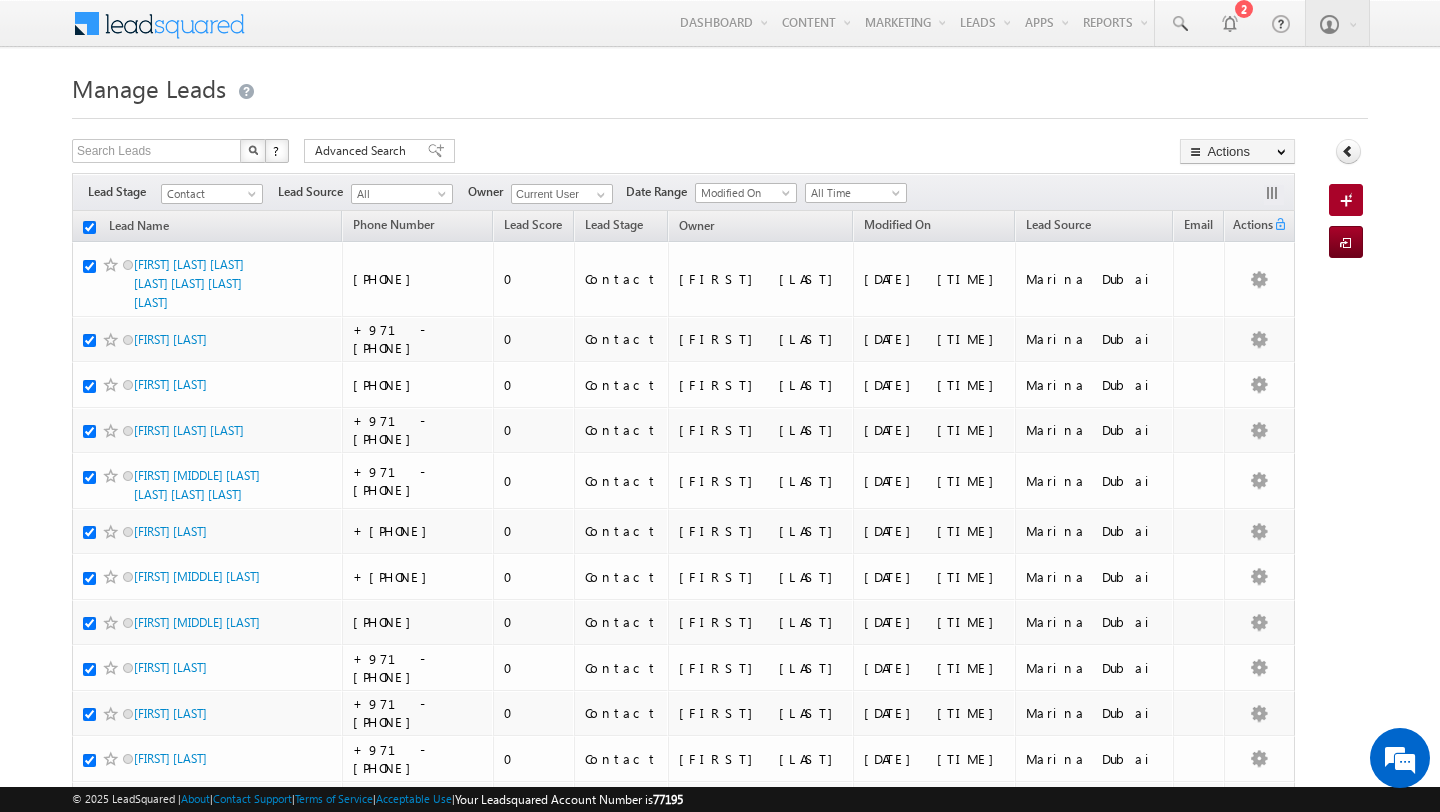 checkbox on "true" 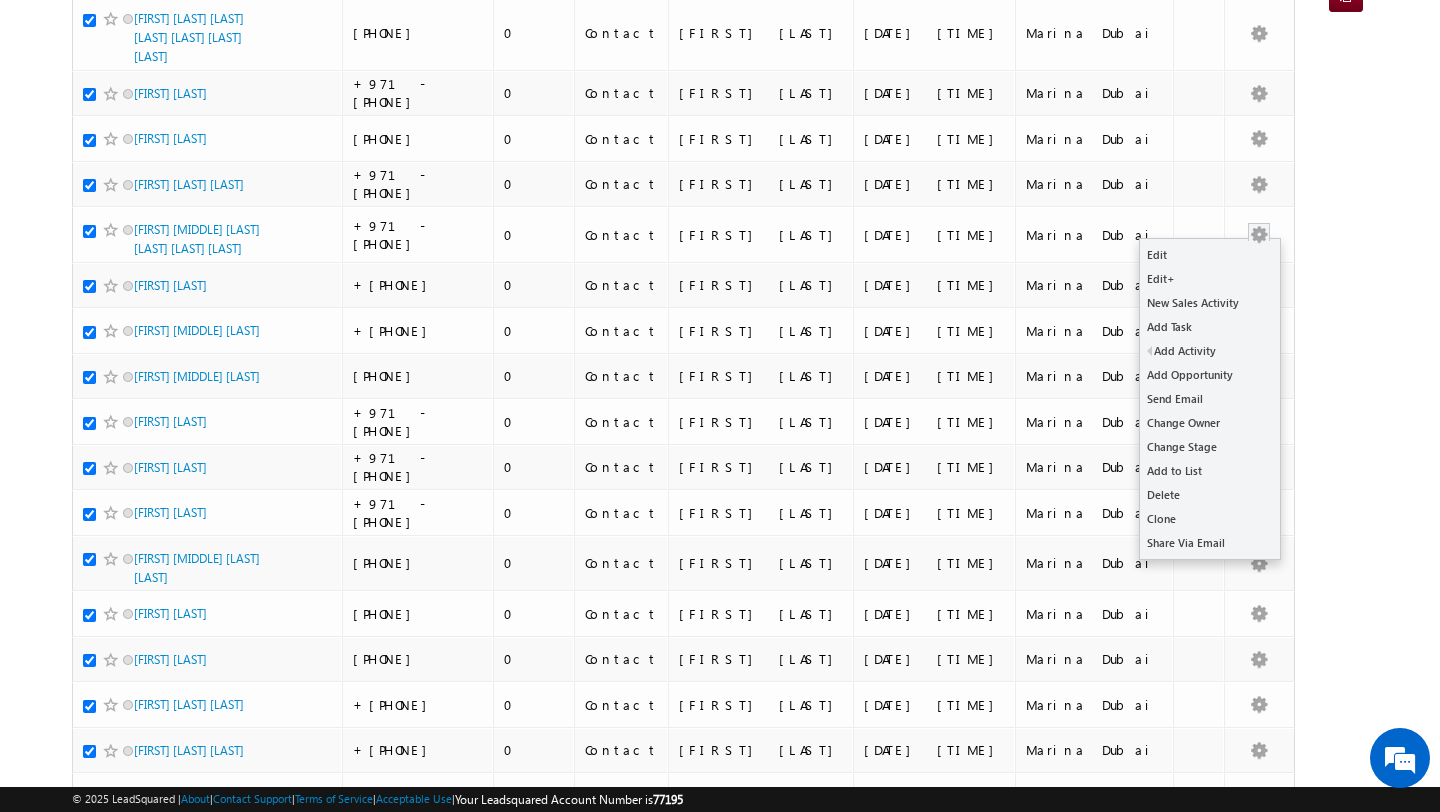 scroll, scrollTop: 0, scrollLeft: 0, axis: both 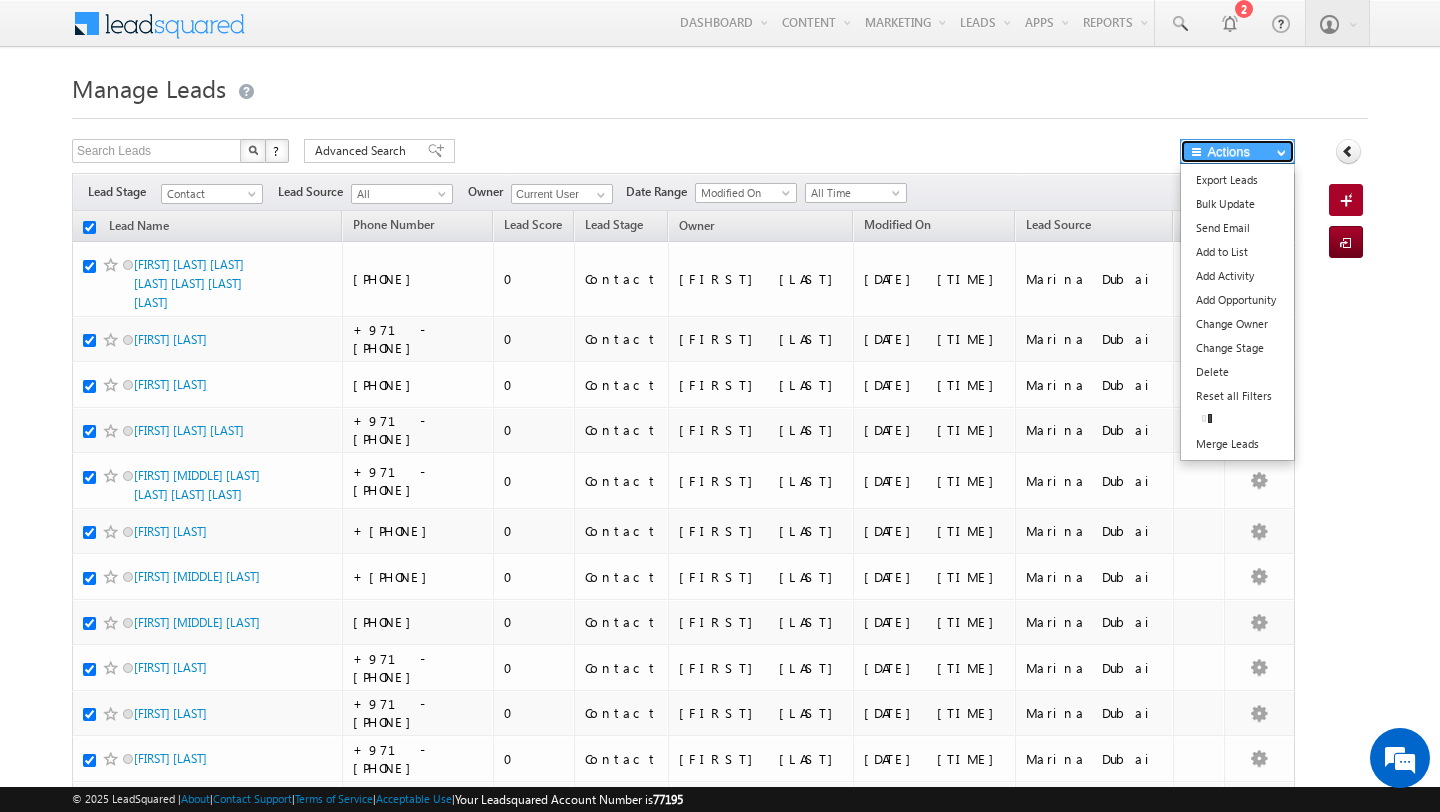 click on "Actions" at bounding box center [1237, 151] 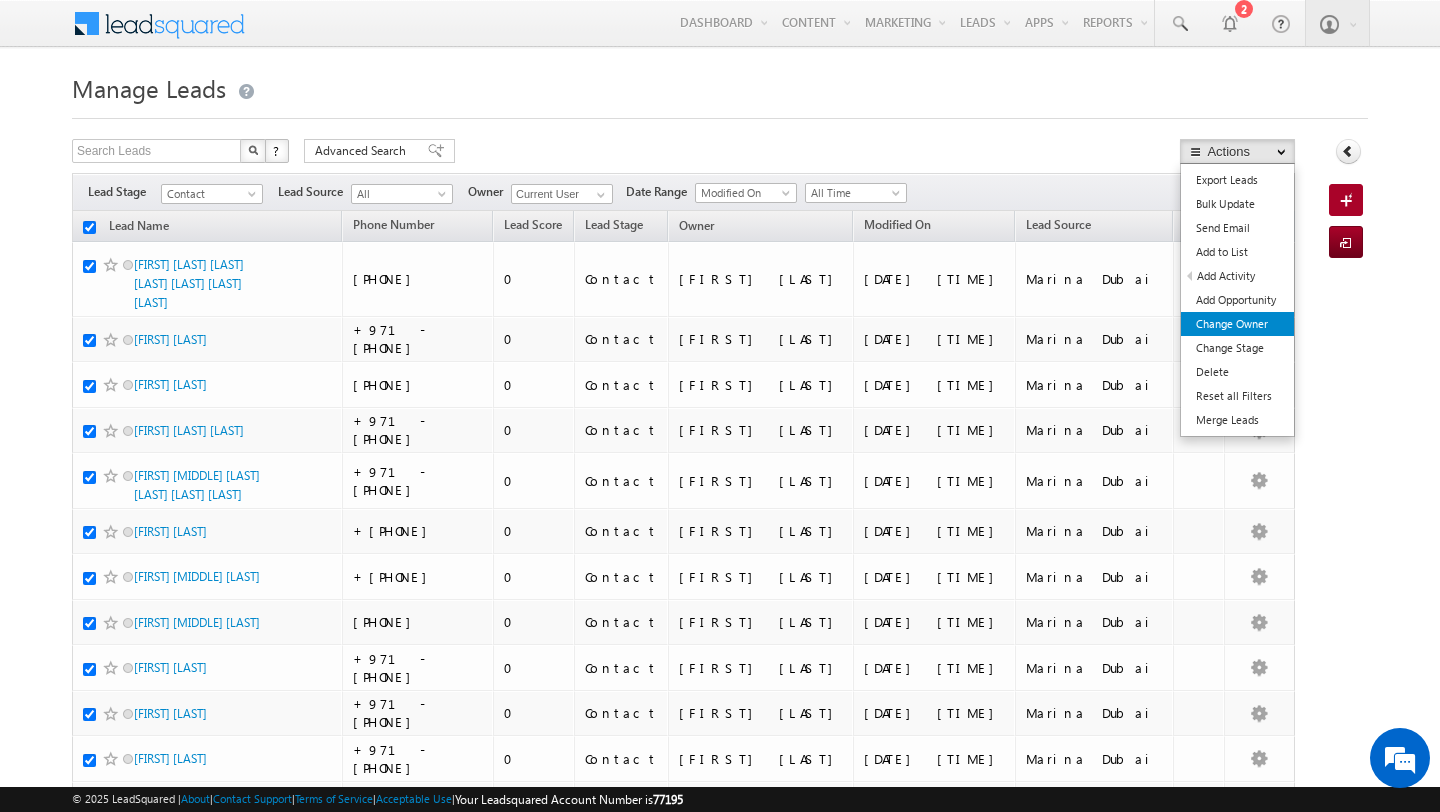 click on "Change Owner" at bounding box center [1237, 324] 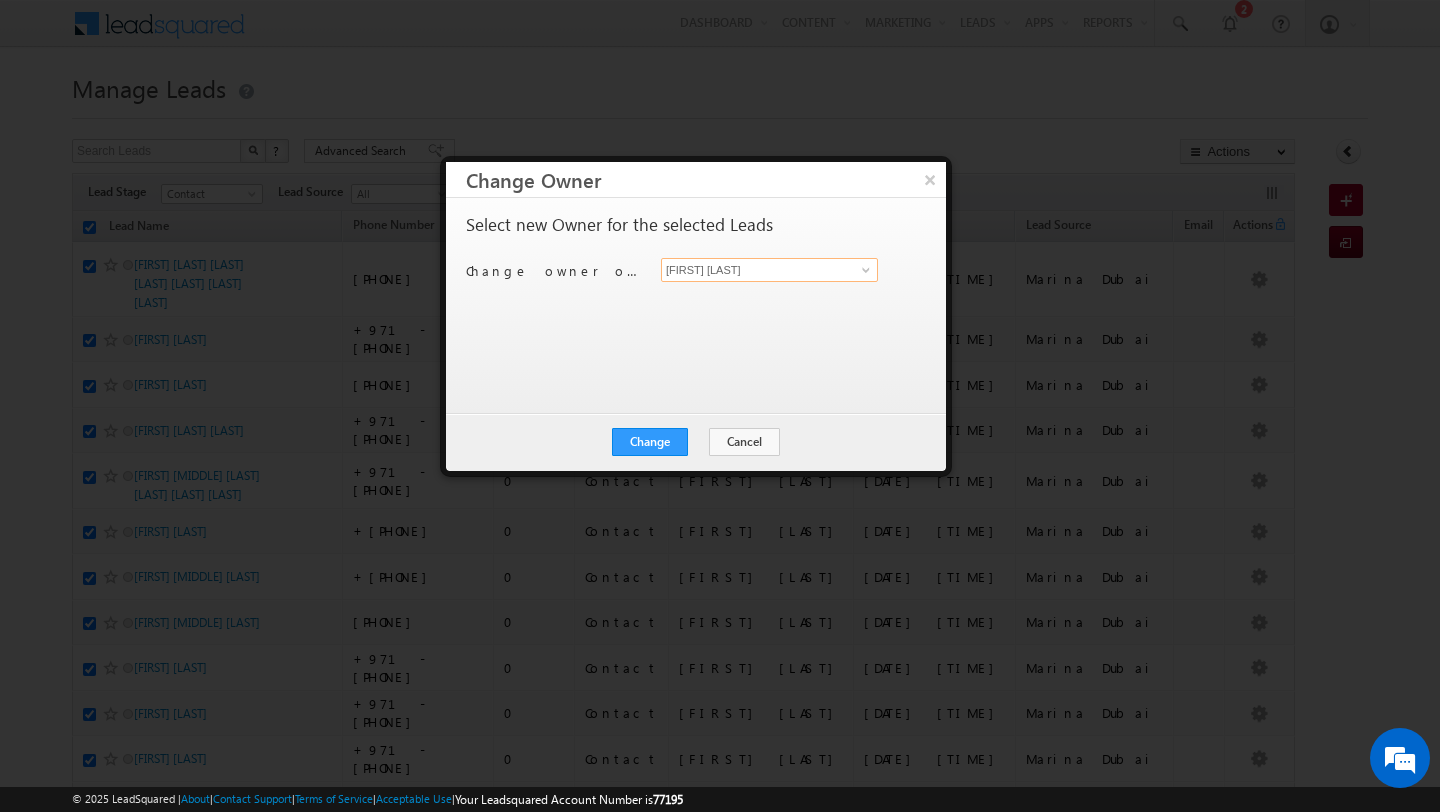 click on "[FIRST] [LAST]" at bounding box center [769, 270] 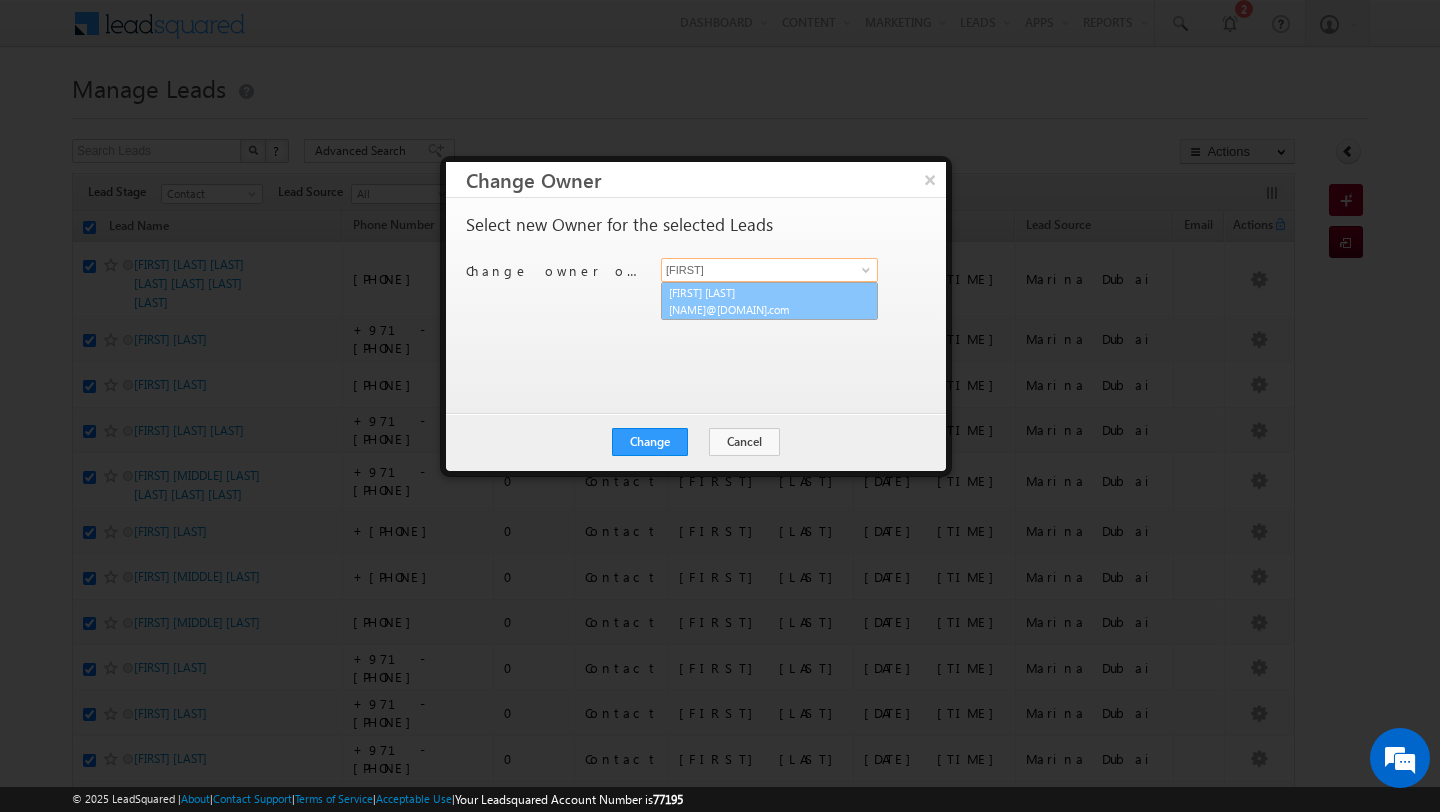 click on "[FIRST] [LAST]   [EMAIL]" at bounding box center (769, 301) 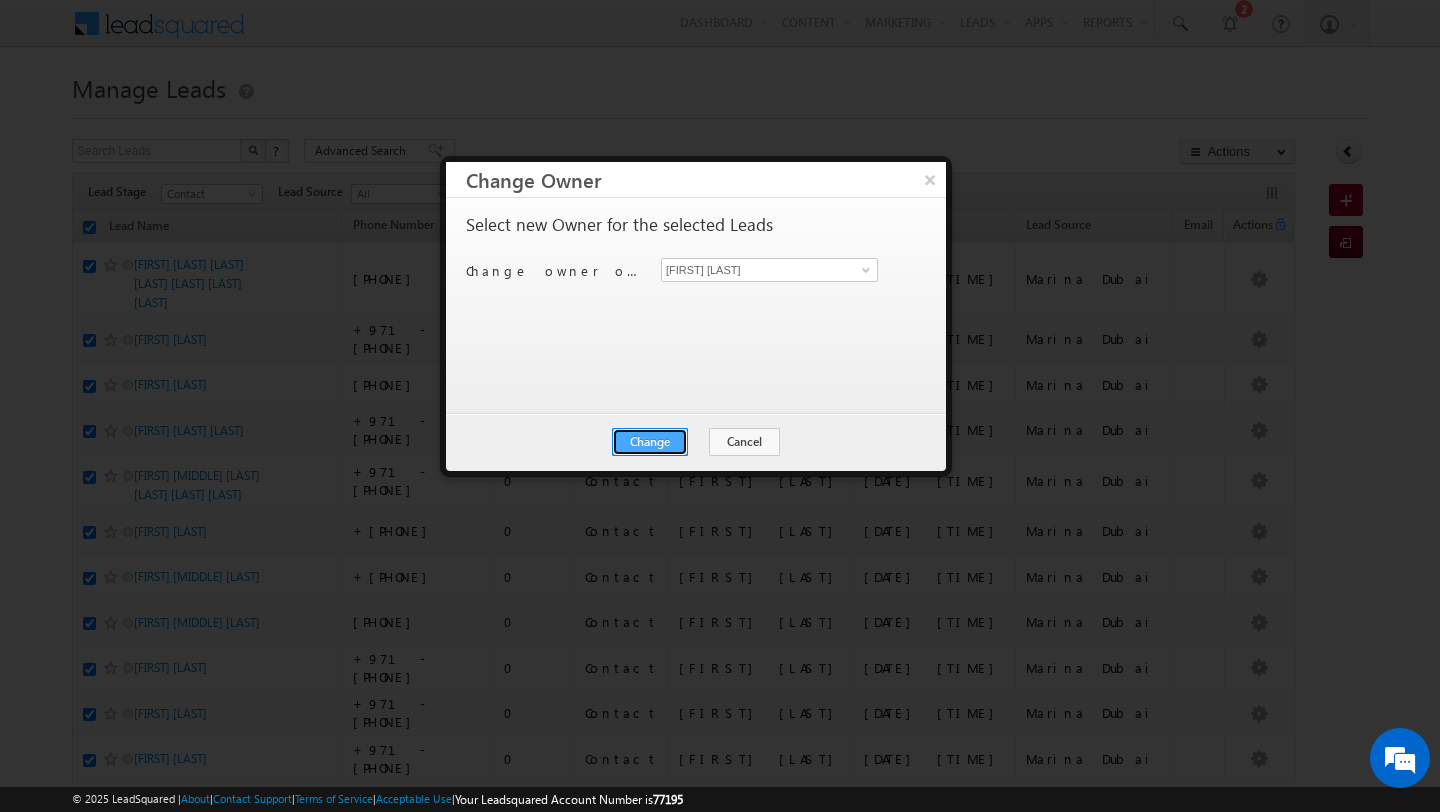 click on "Change" at bounding box center [650, 442] 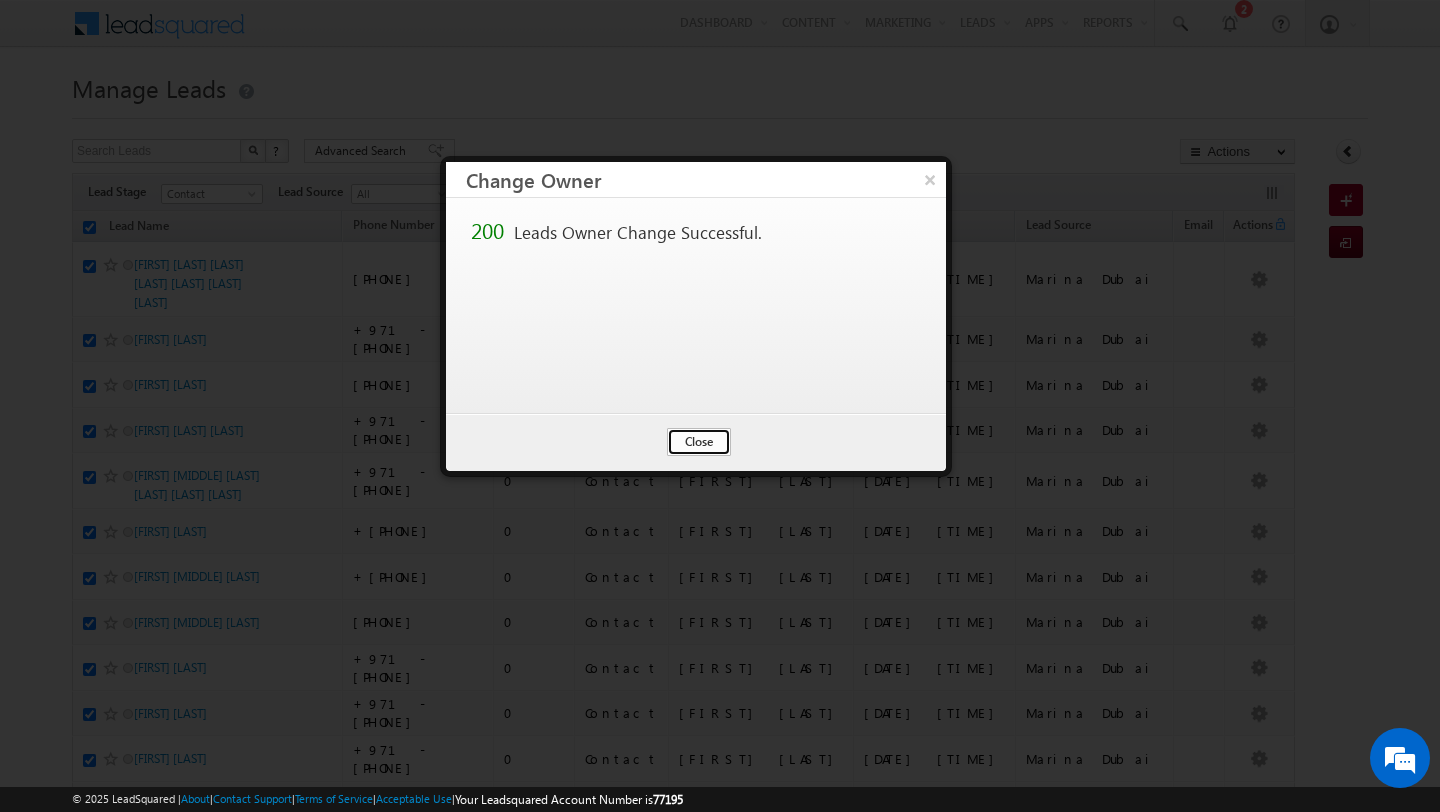 click on "Close" at bounding box center [699, 442] 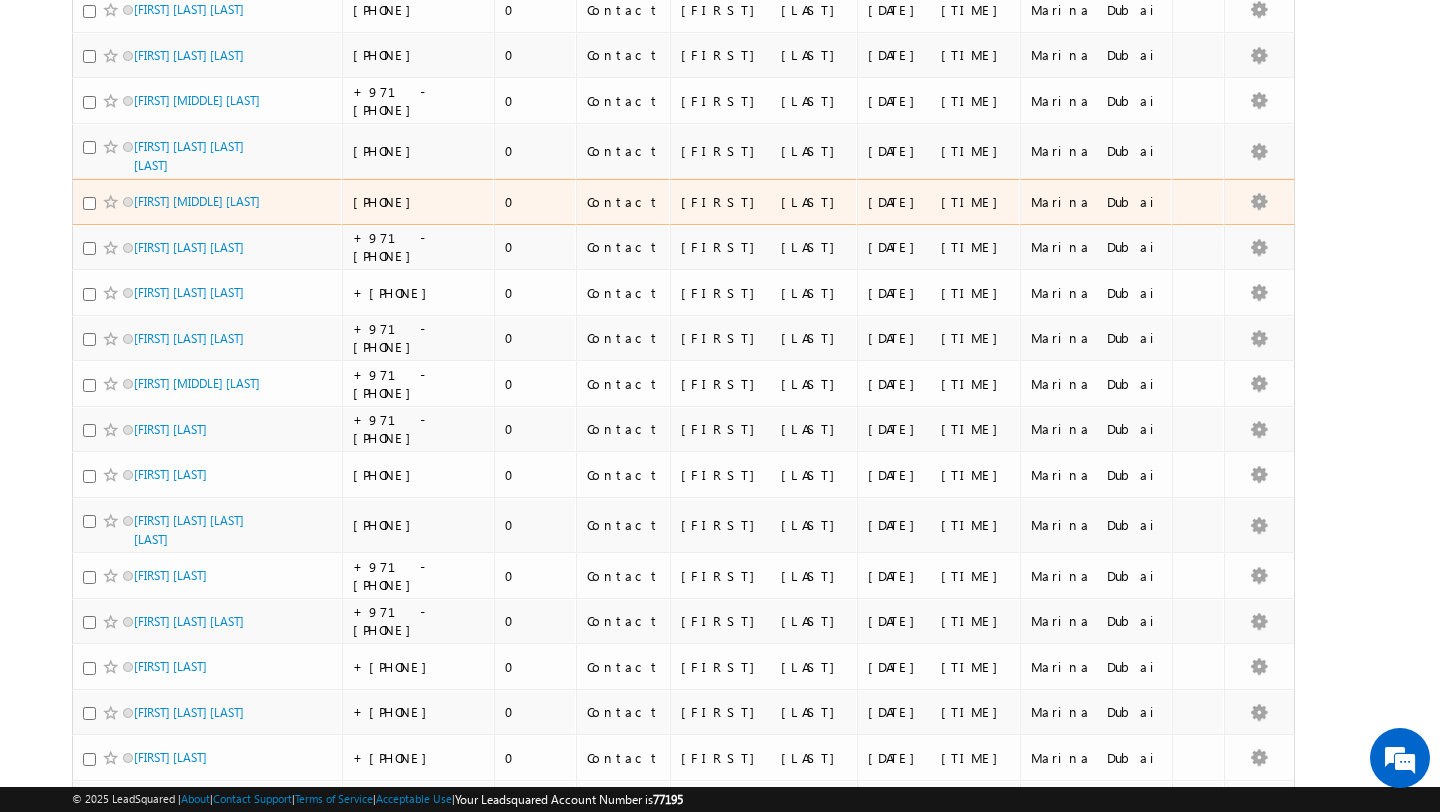 scroll, scrollTop: 0, scrollLeft: 0, axis: both 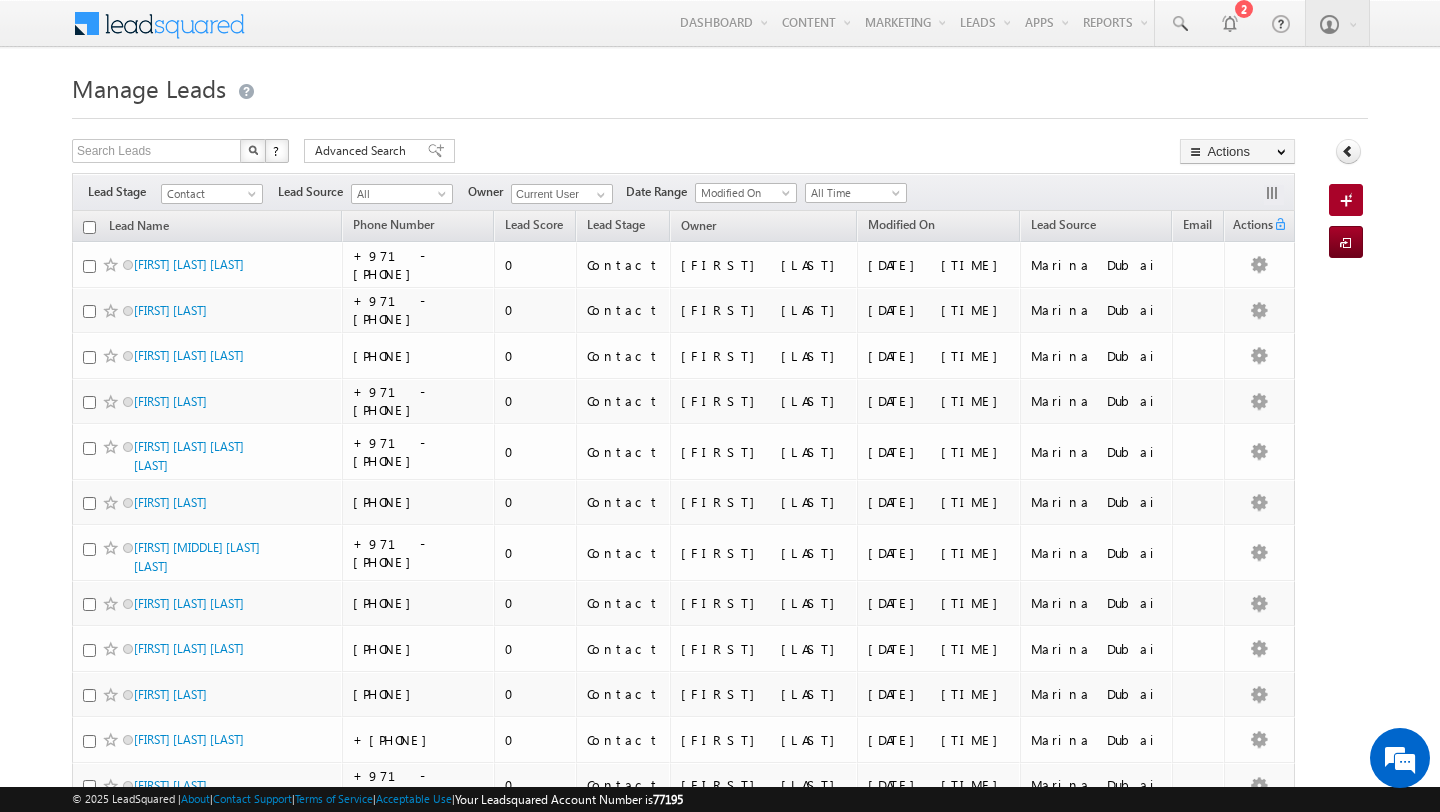 click at bounding box center (89, 227) 